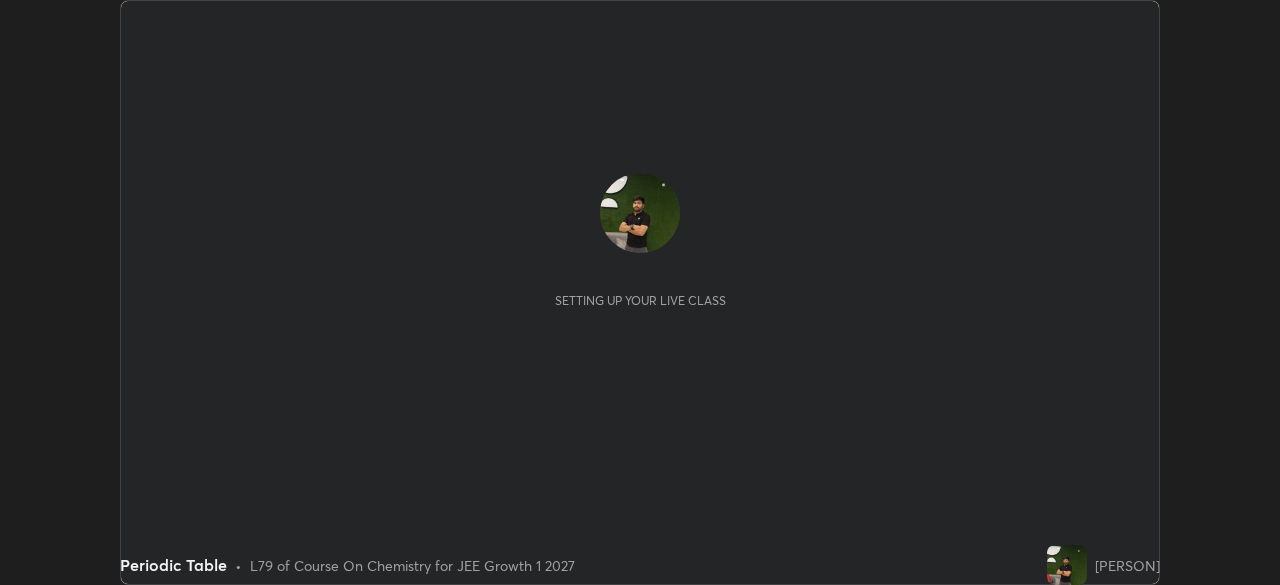 scroll, scrollTop: 0, scrollLeft: 0, axis: both 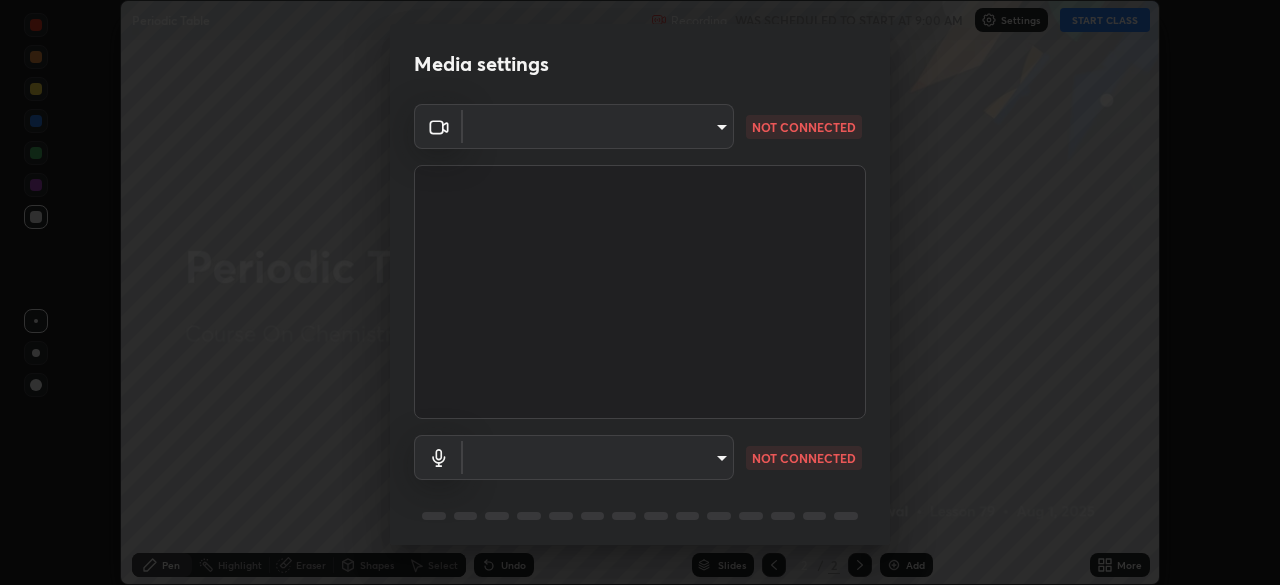 type on "6a58b21e3886260455e3a8f5b68a010b8d66c957dea9152d99a69134fe1af4a5" 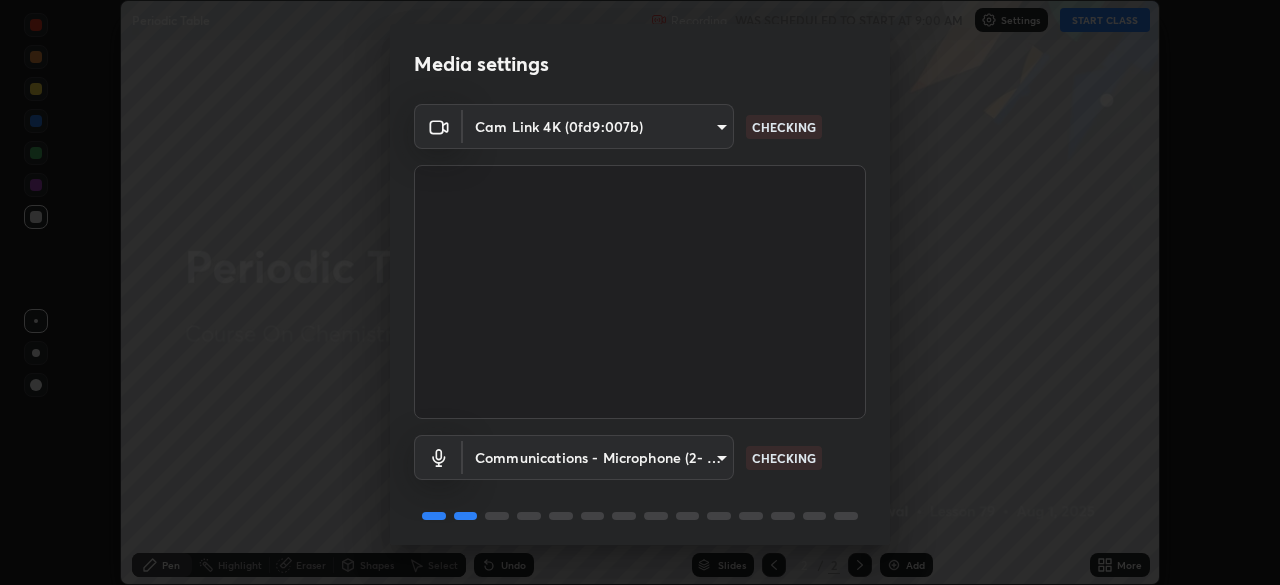 scroll, scrollTop: 71, scrollLeft: 0, axis: vertical 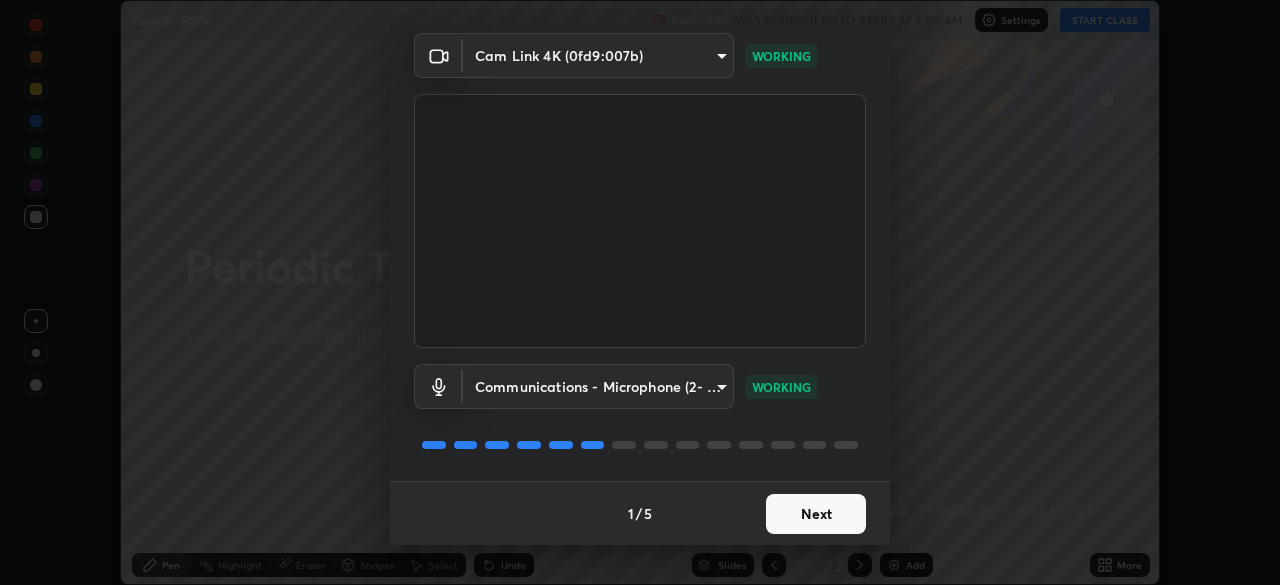 click on "Next" at bounding box center (816, 514) 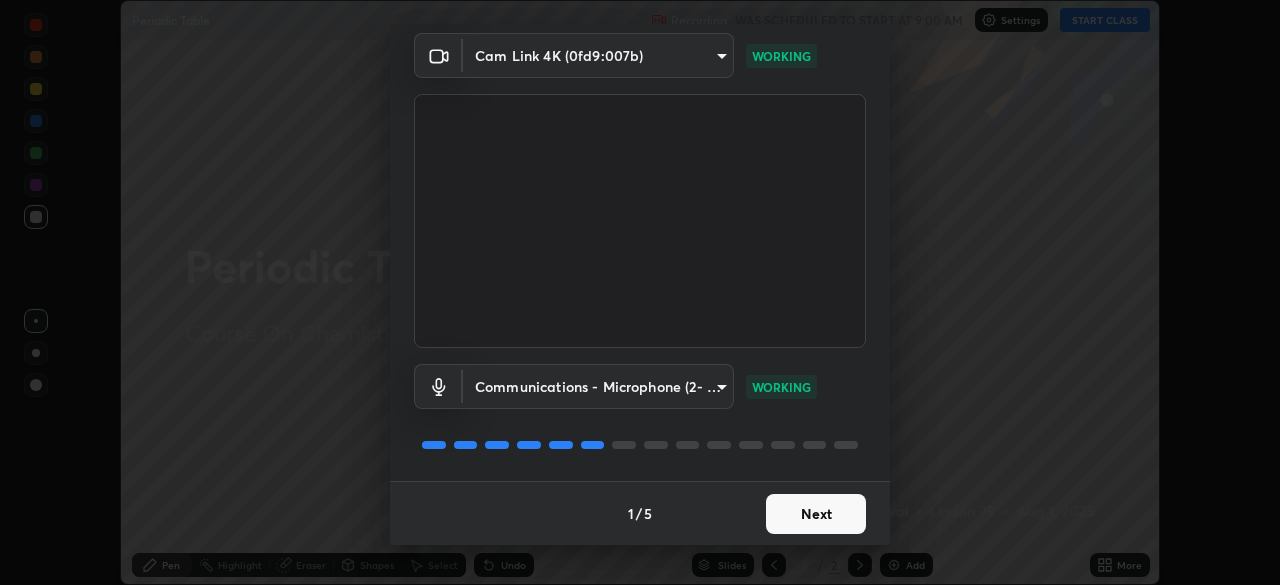 scroll, scrollTop: 0, scrollLeft: 0, axis: both 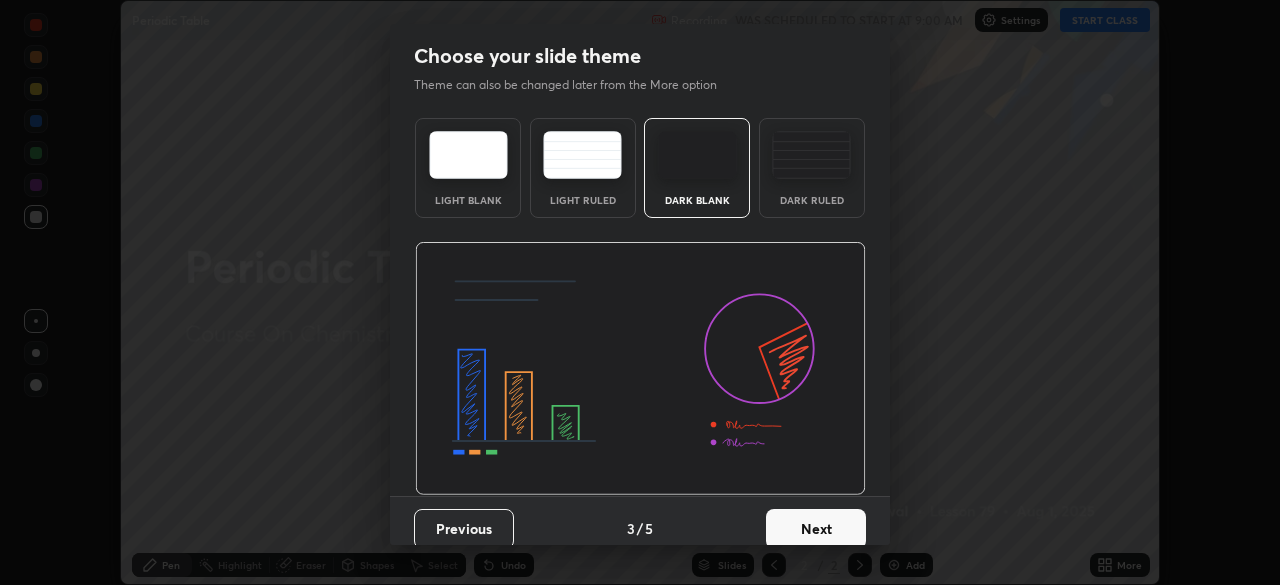 click on "Next" at bounding box center (816, 529) 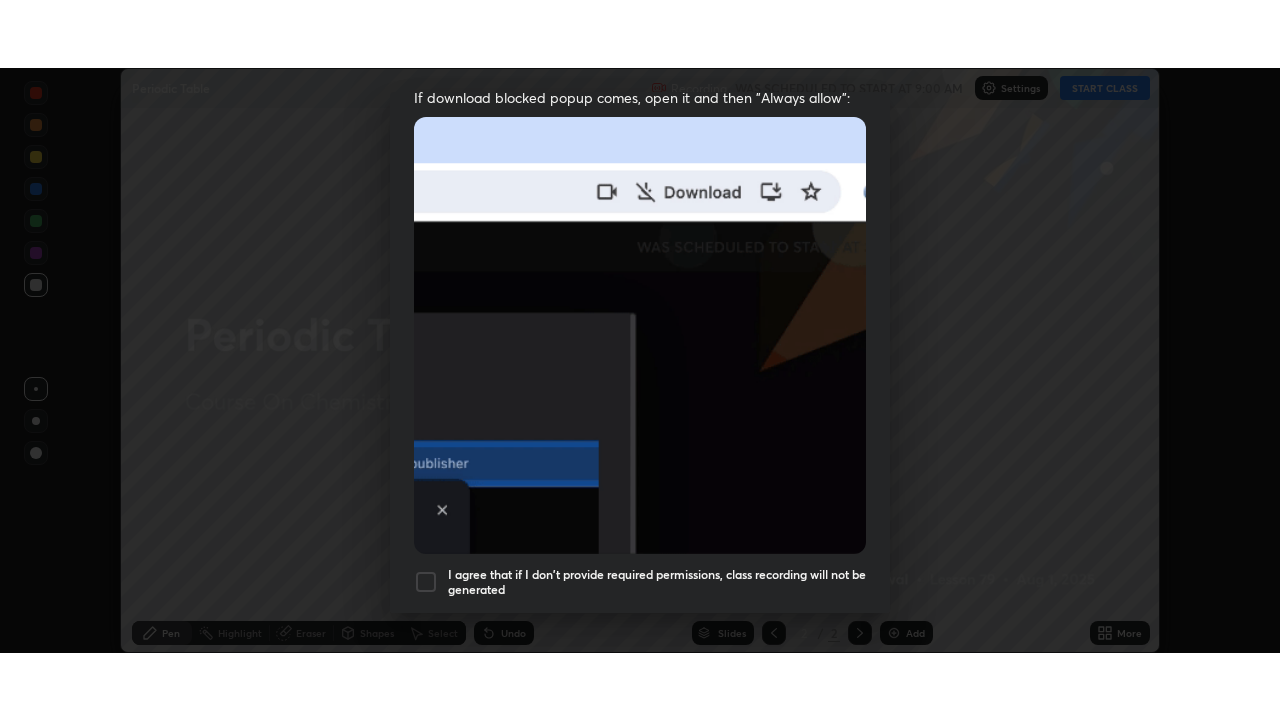 scroll, scrollTop: 479, scrollLeft: 0, axis: vertical 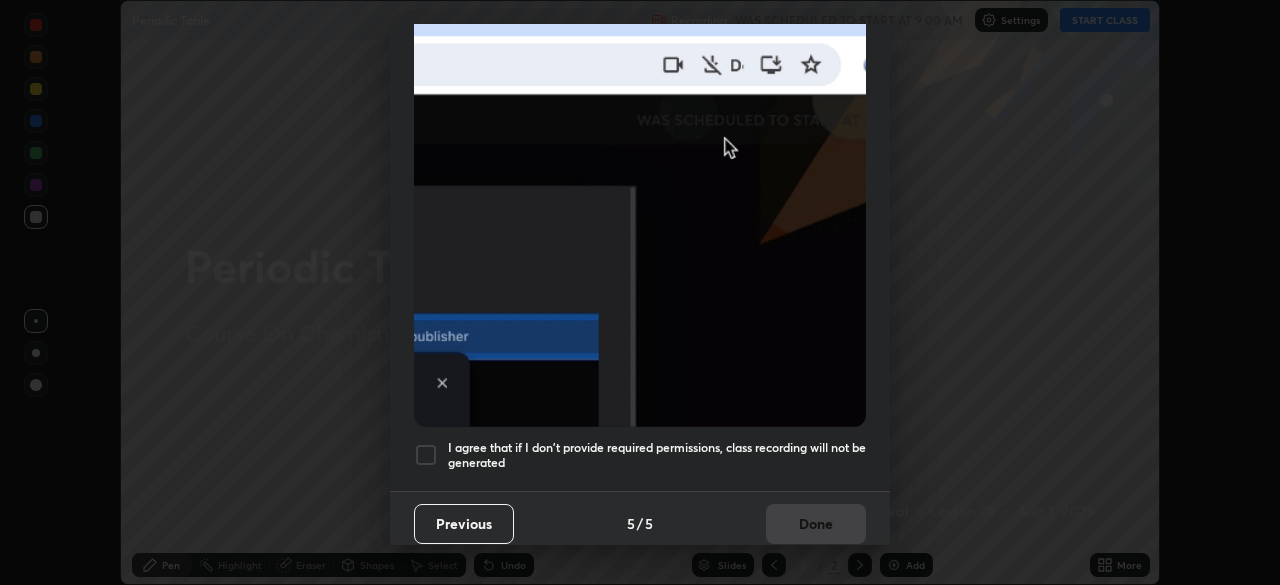 click at bounding box center (426, 455) 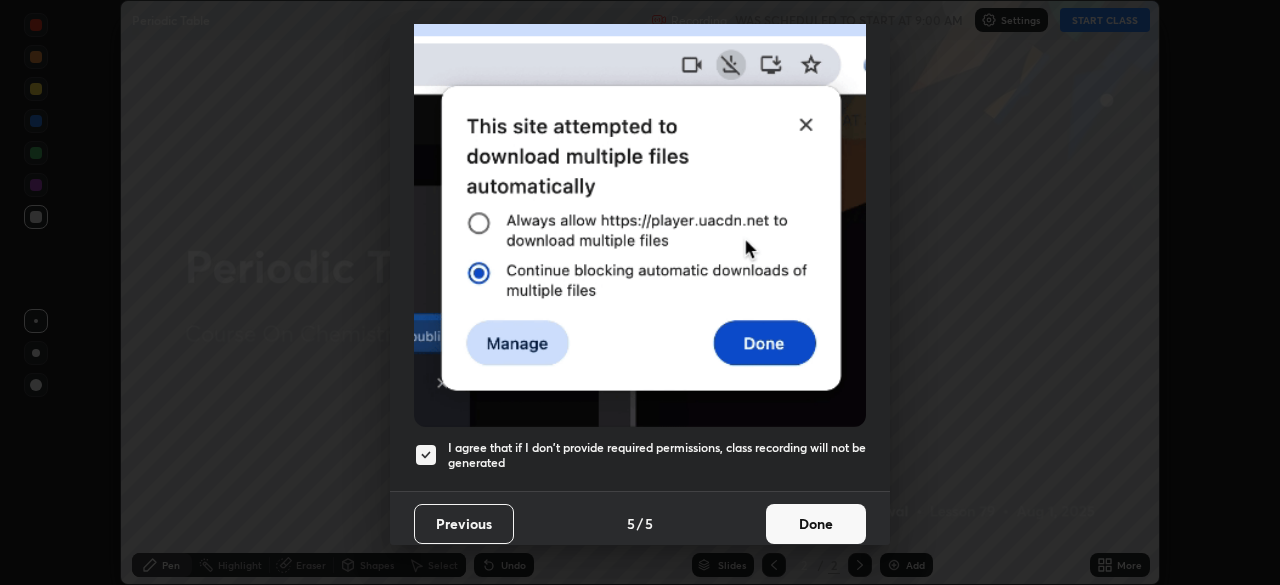click on "Done" at bounding box center (816, 524) 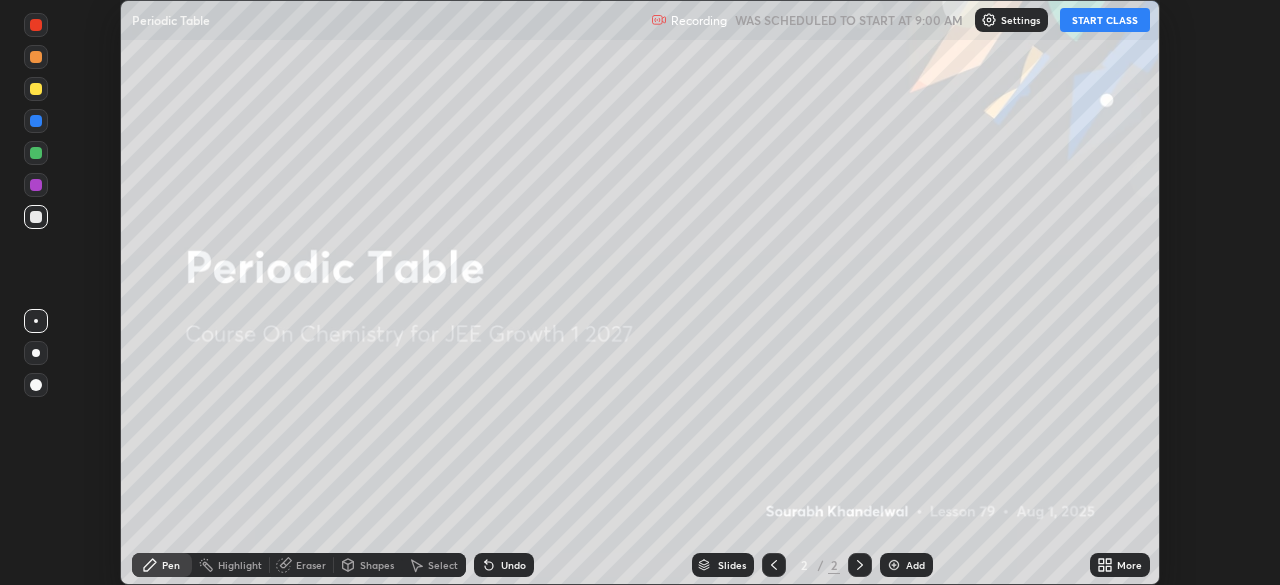 click 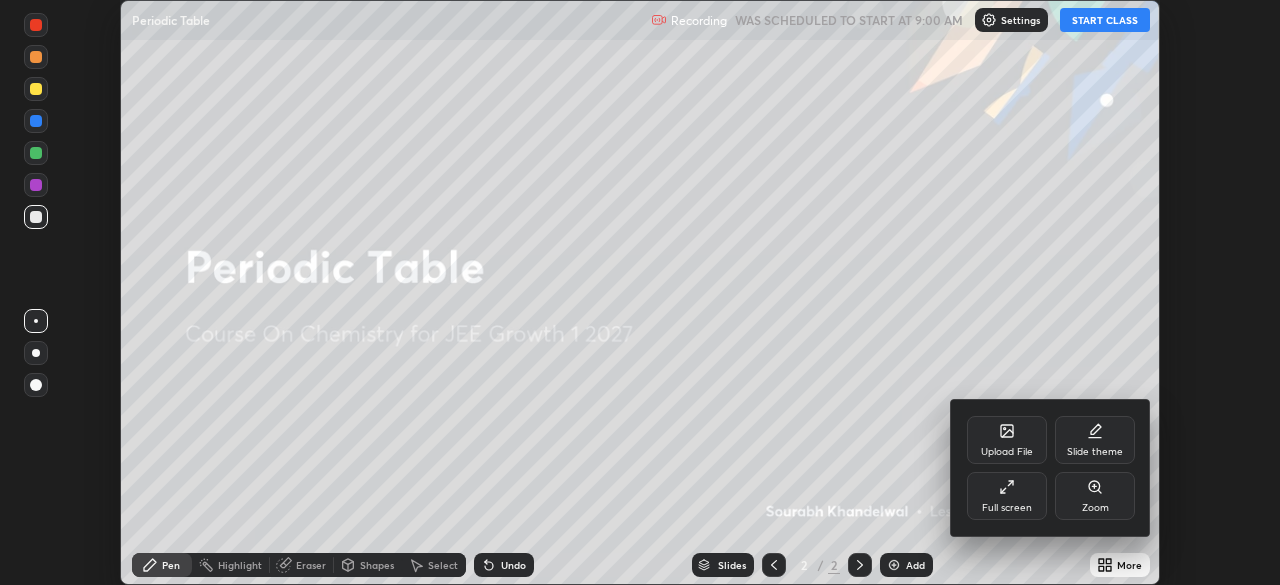 click on "Full screen" at bounding box center (1007, 508) 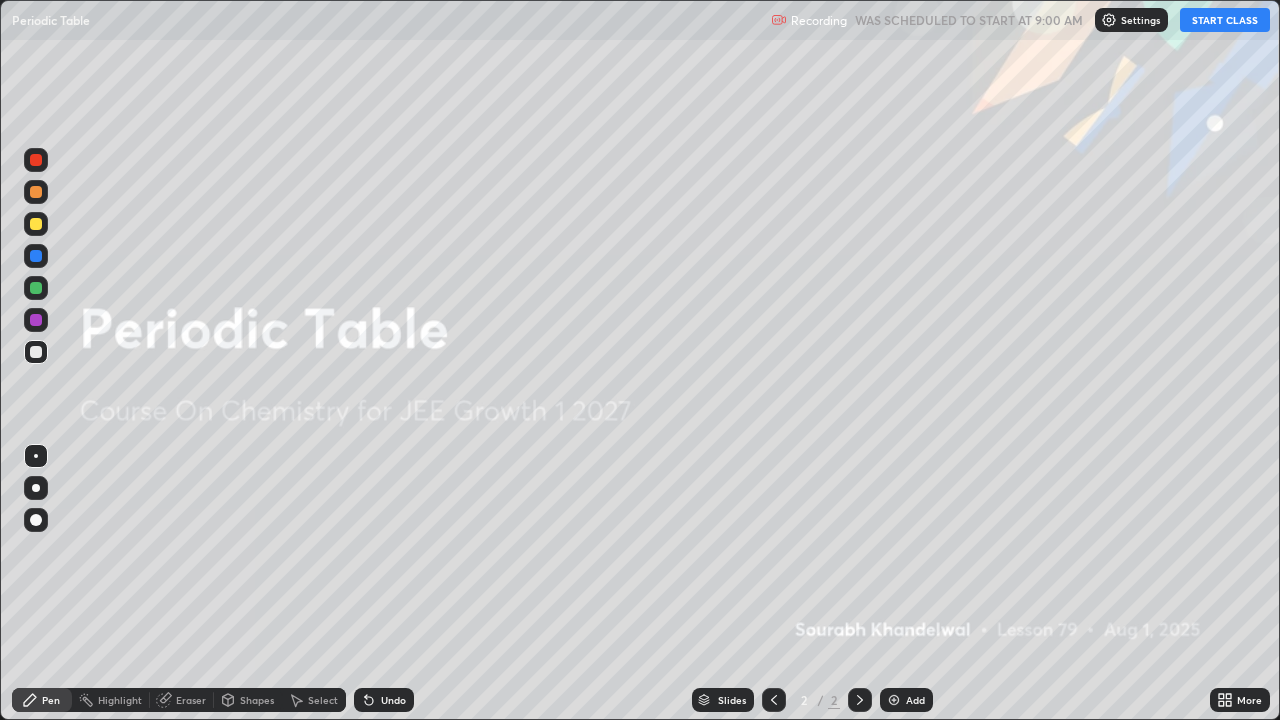 scroll, scrollTop: 99280, scrollLeft: 98720, axis: both 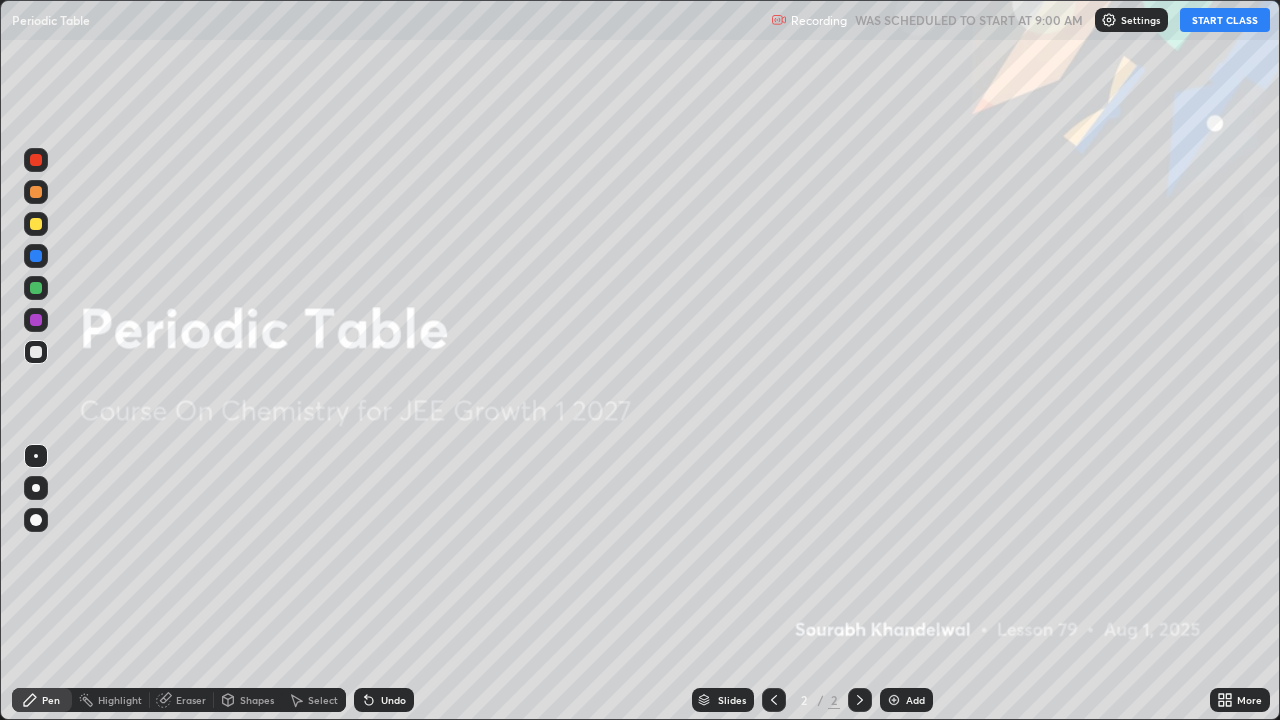 click on "START CLASS" at bounding box center (1225, 20) 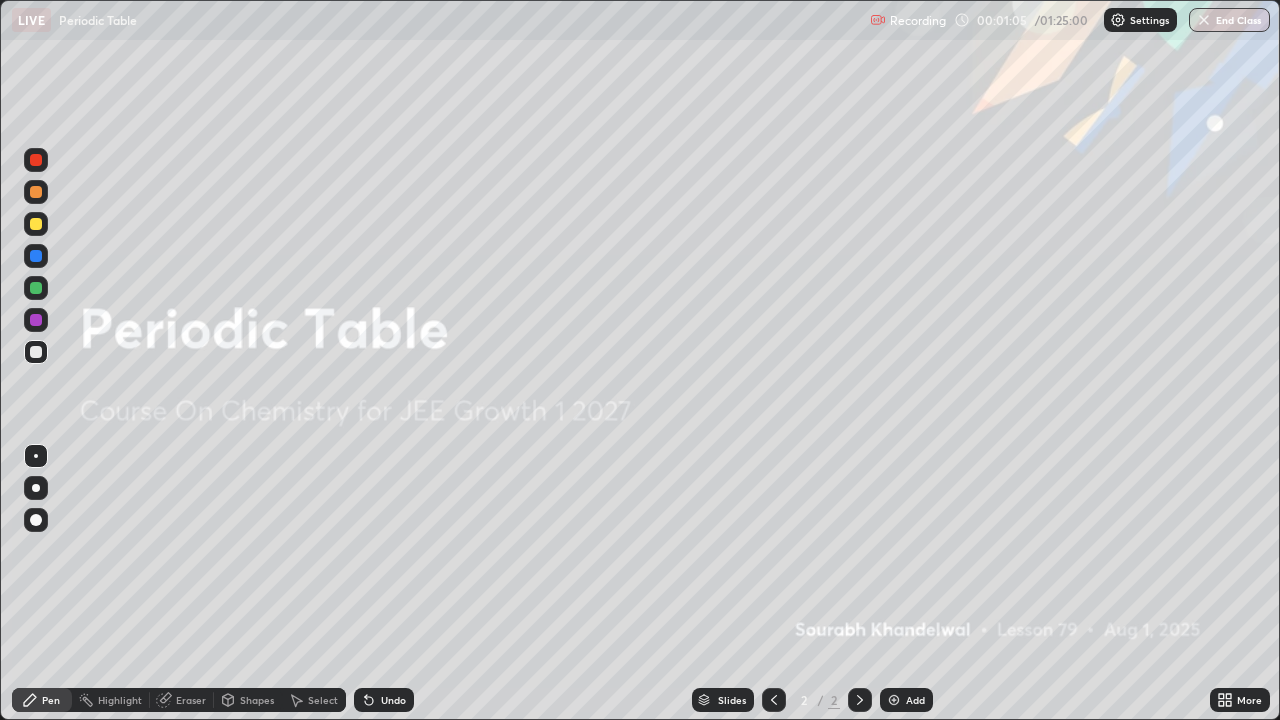 click on "Add" at bounding box center (906, 700) 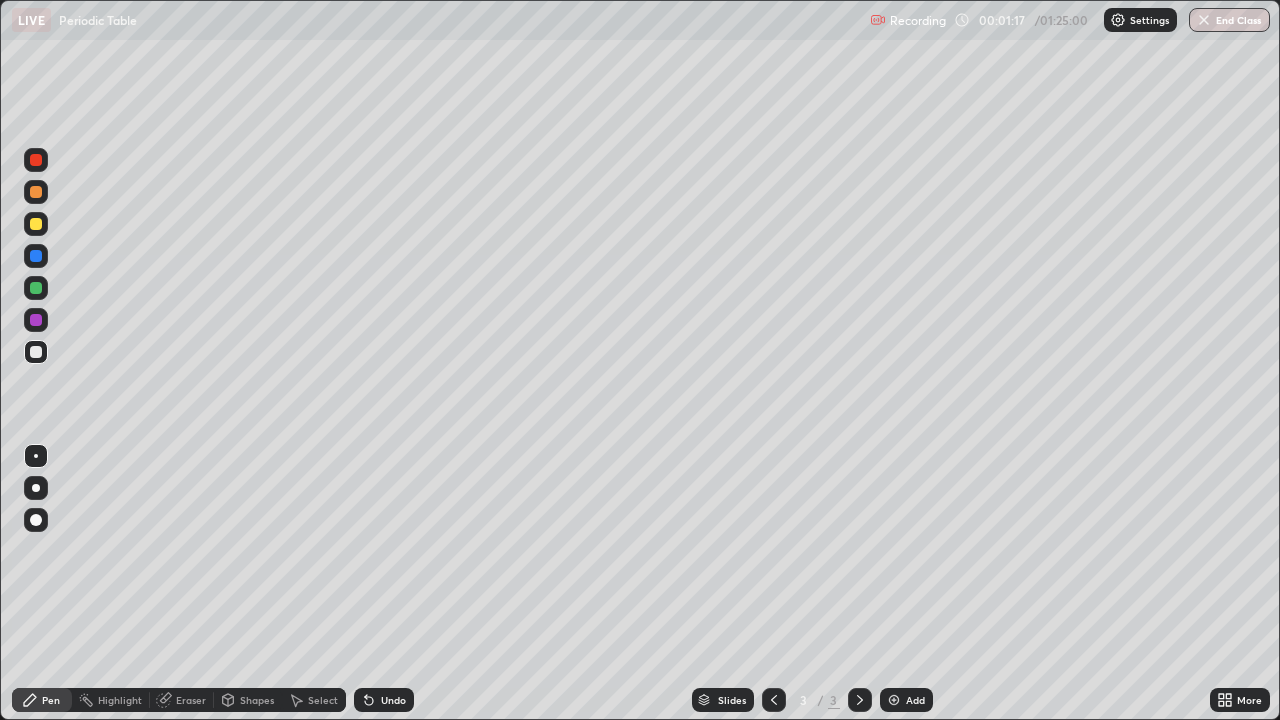 click on "Undo" at bounding box center (393, 700) 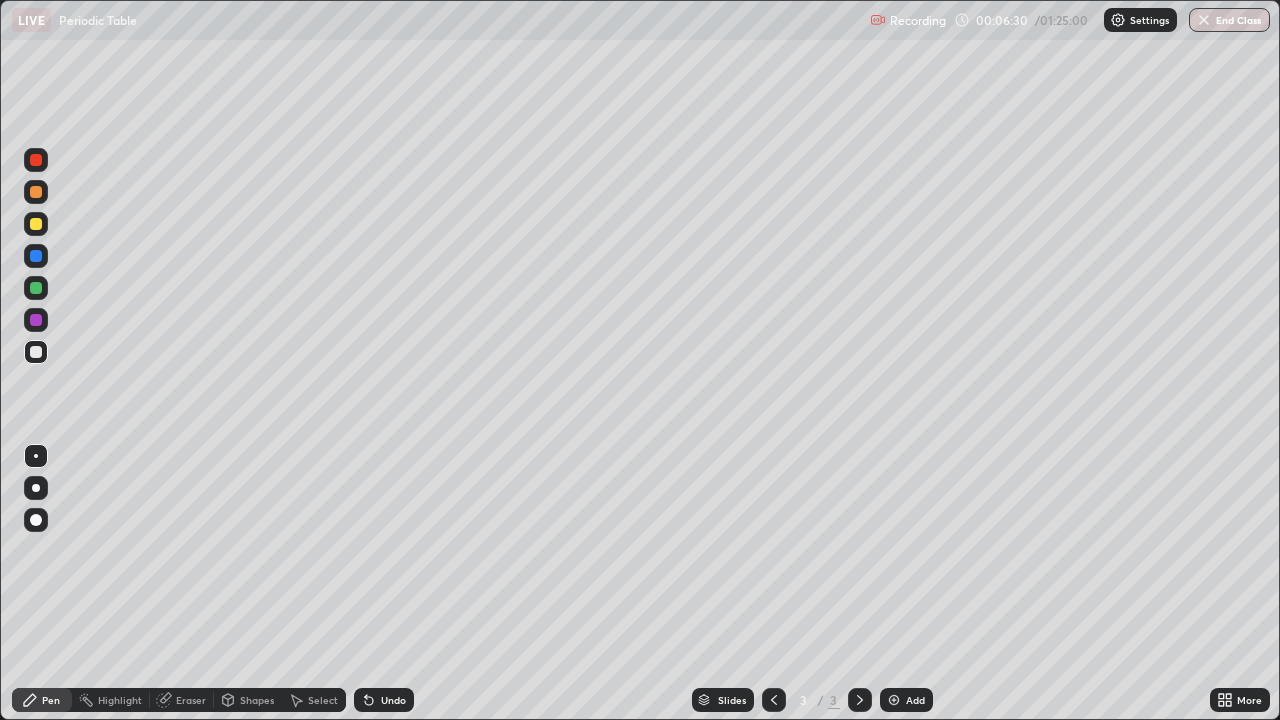 click on "Add" at bounding box center [906, 700] 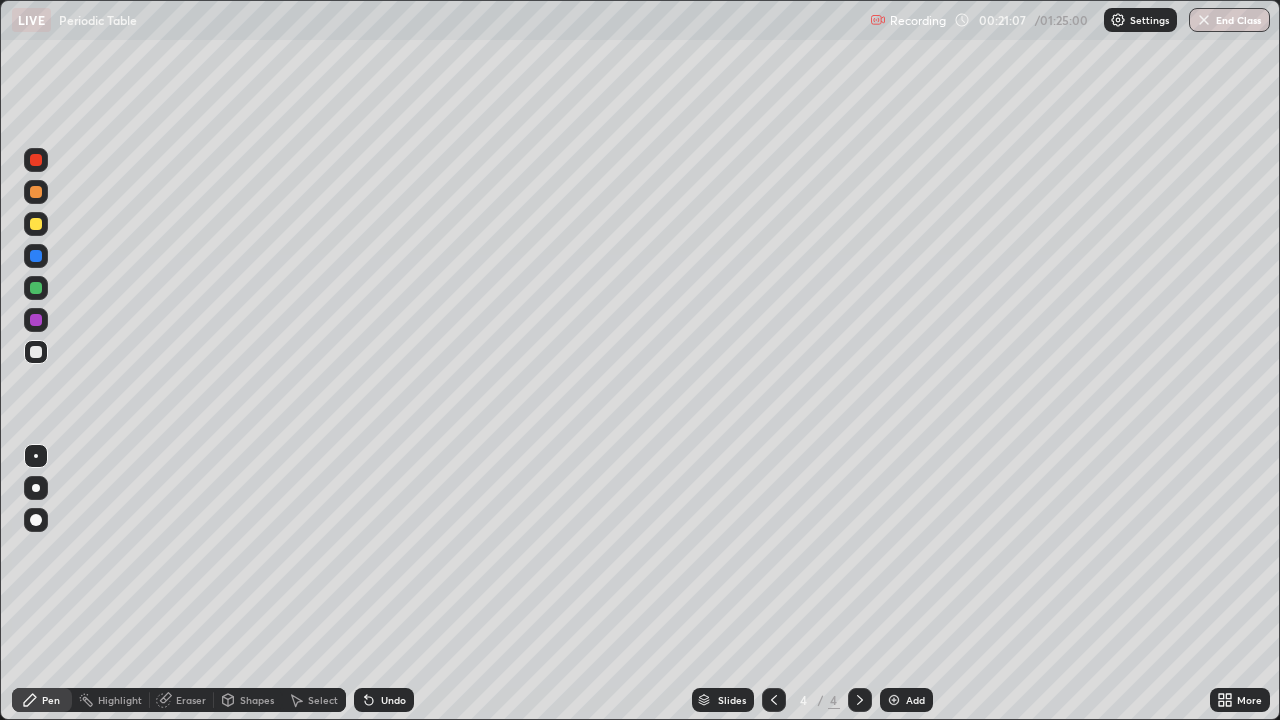 click on "Add" at bounding box center [906, 700] 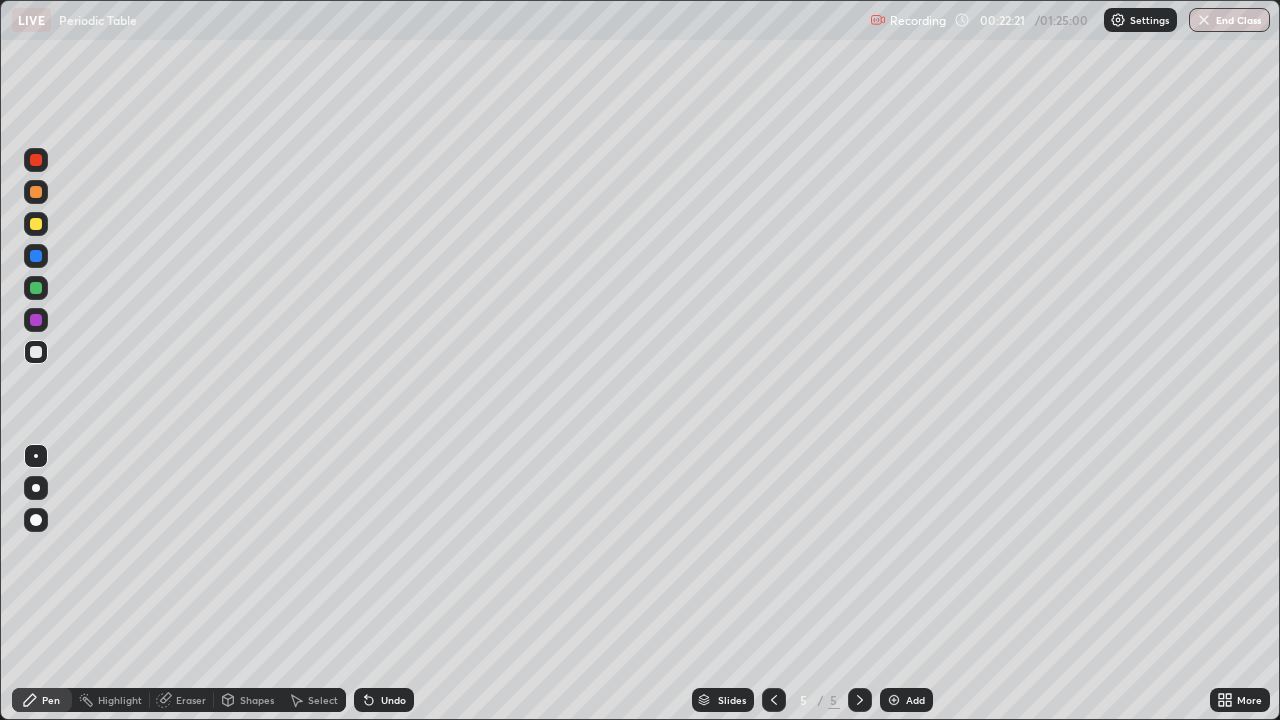 click at bounding box center (774, 700) 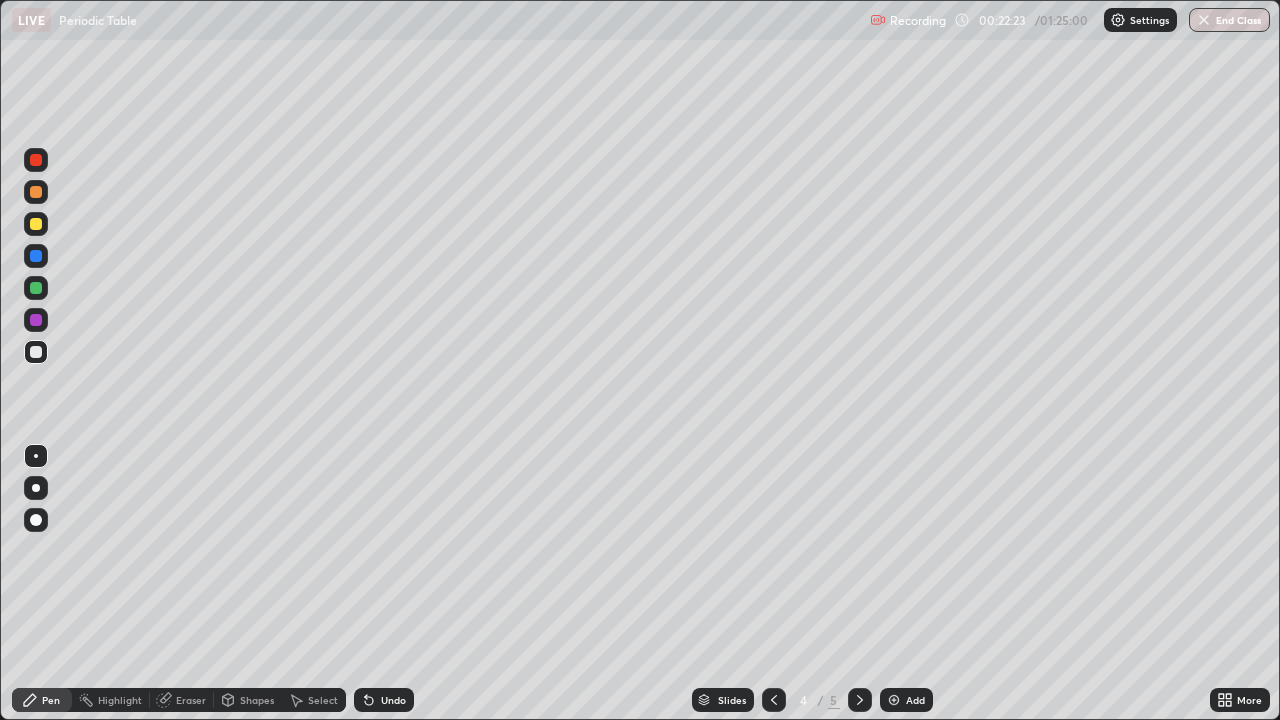 click at bounding box center (774, 700) 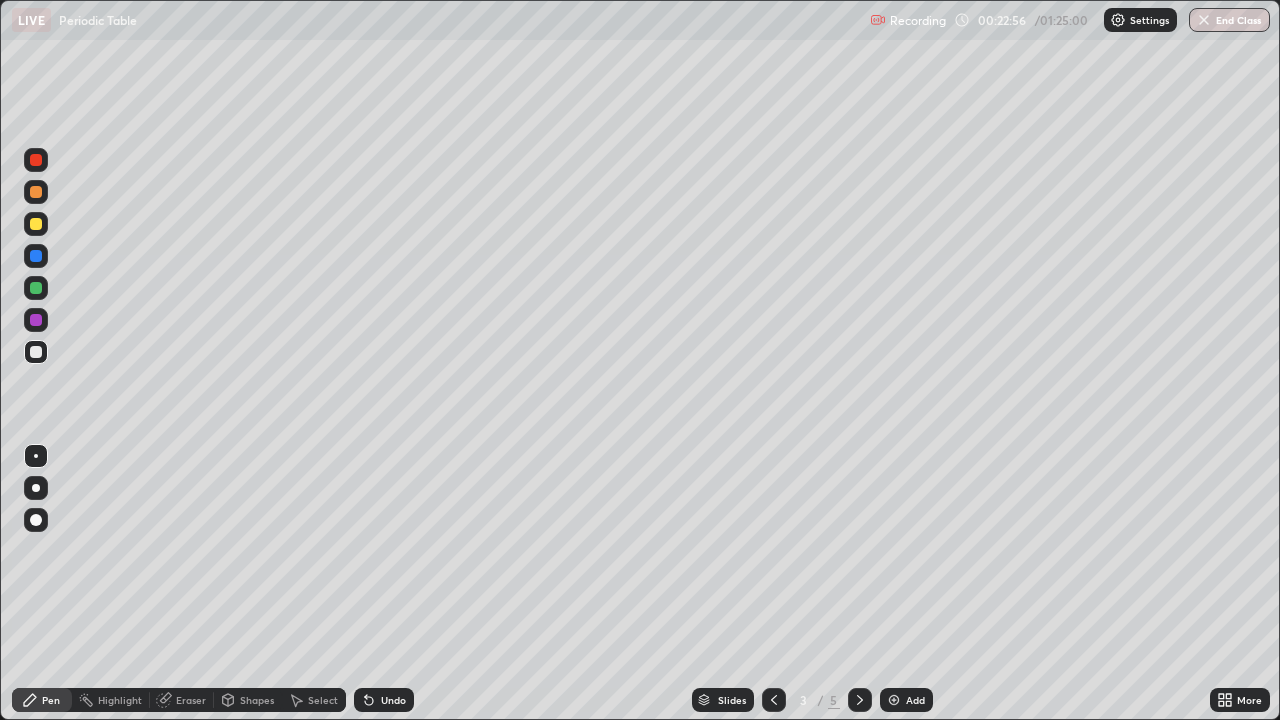 click 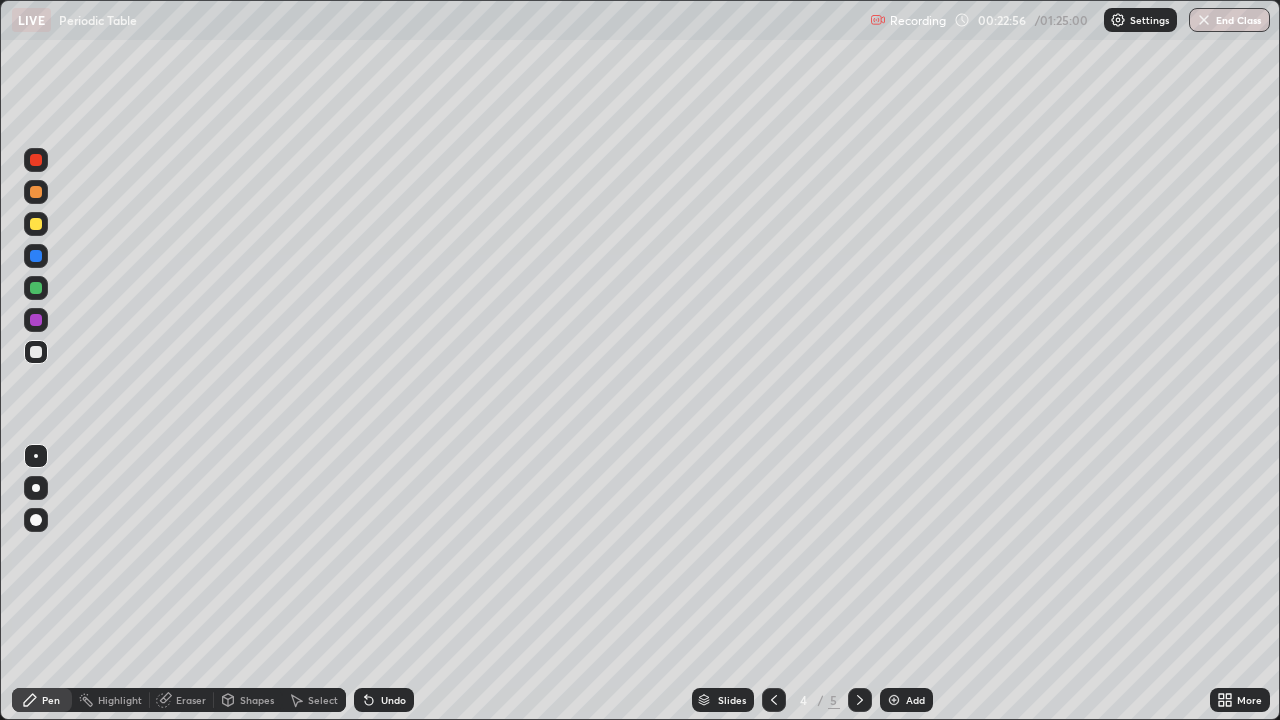 click 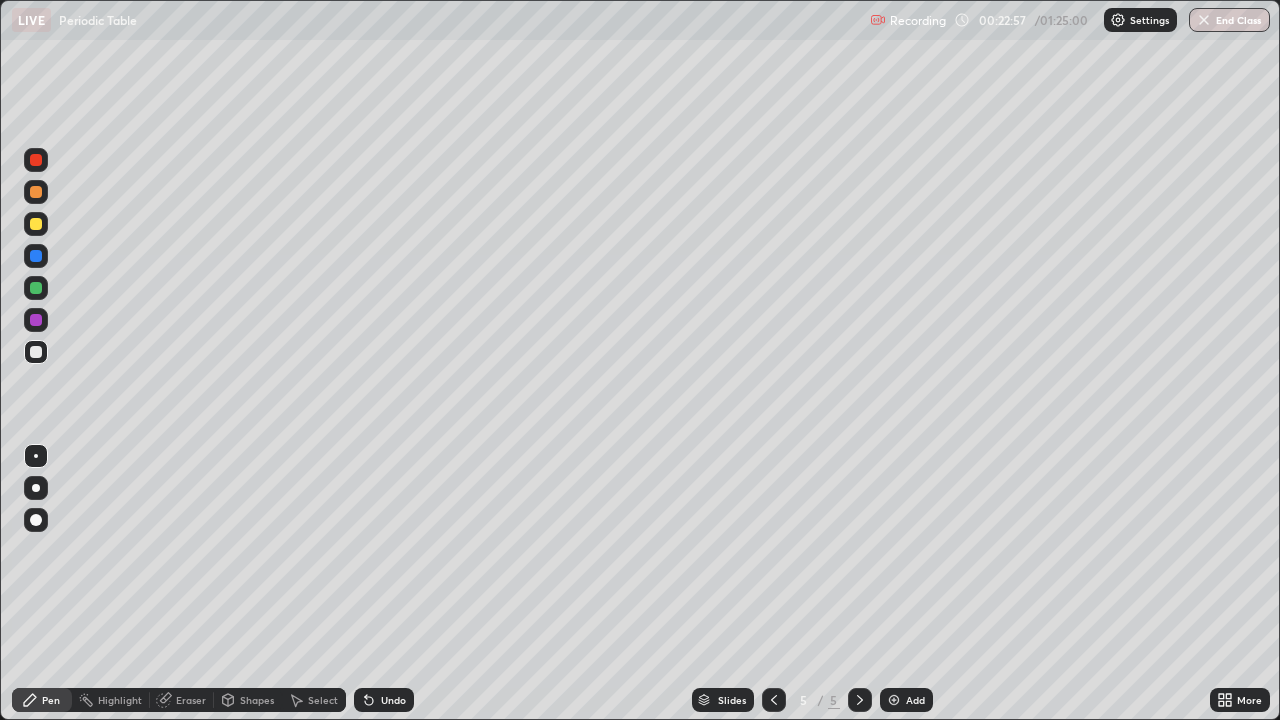 click 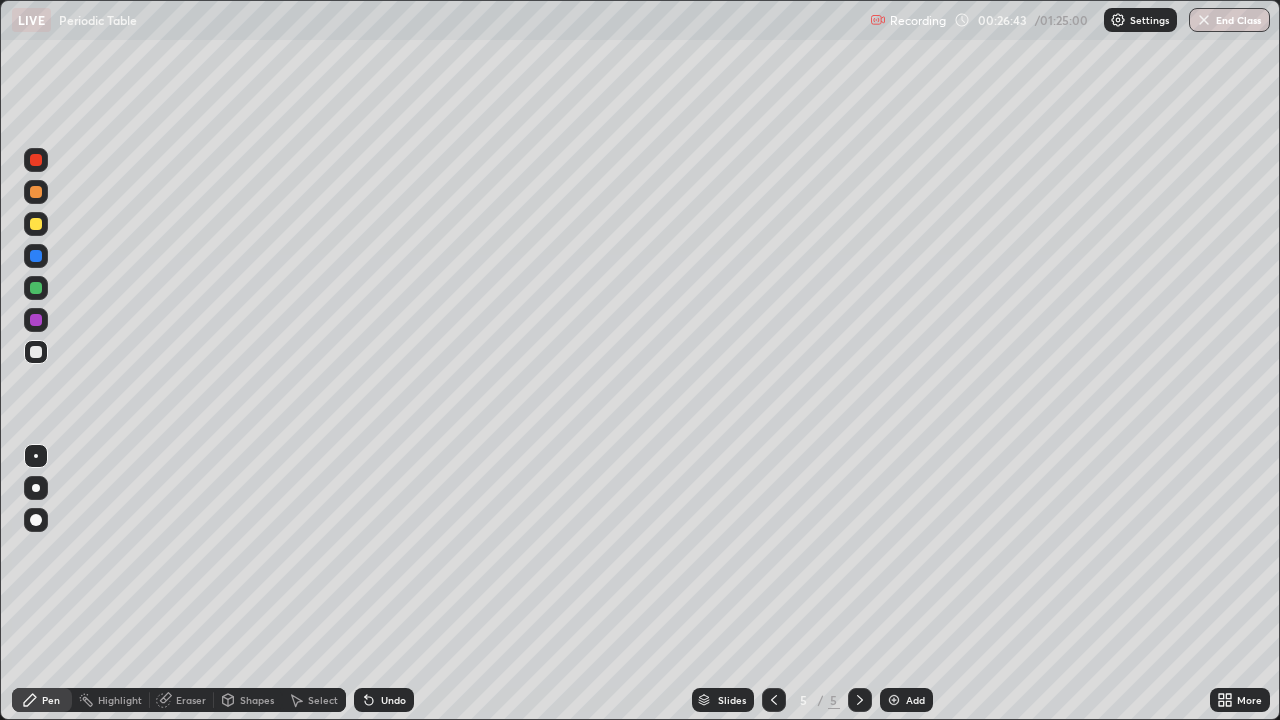 click on "Add" at bounding box center (906, 700) 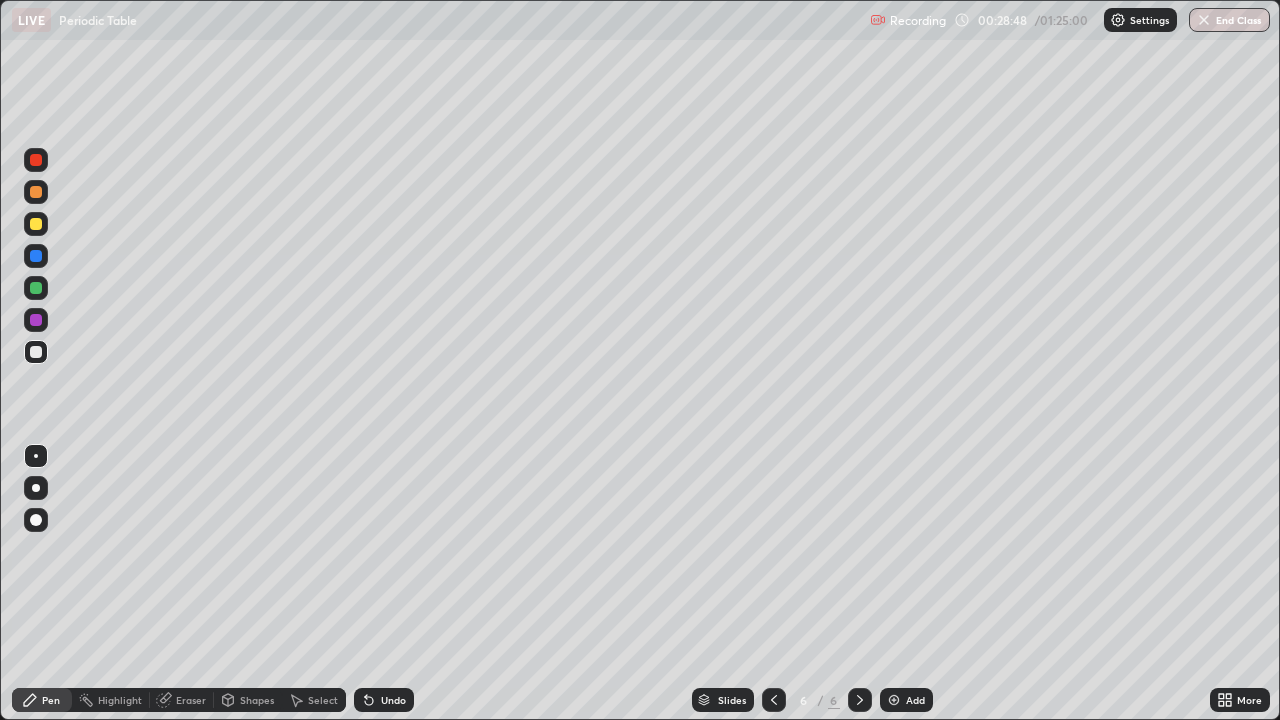 click on "Eraser" at bounding box center [182, 700] 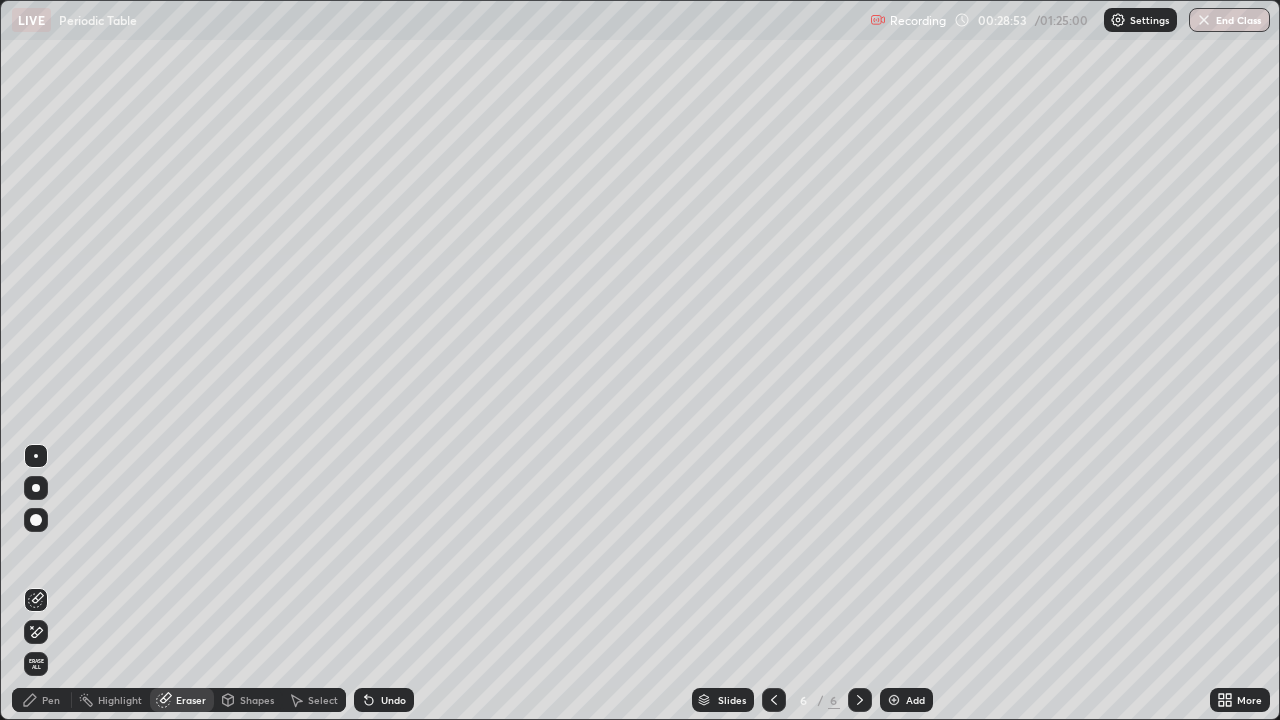 click 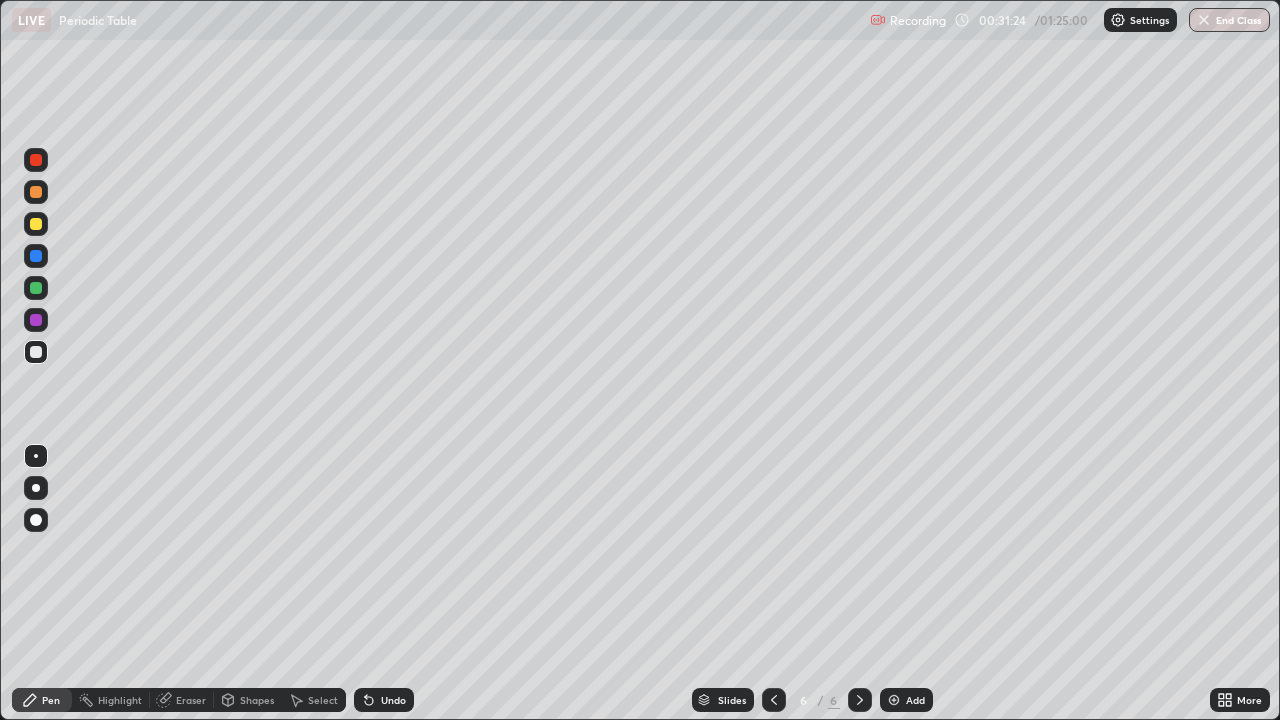 click 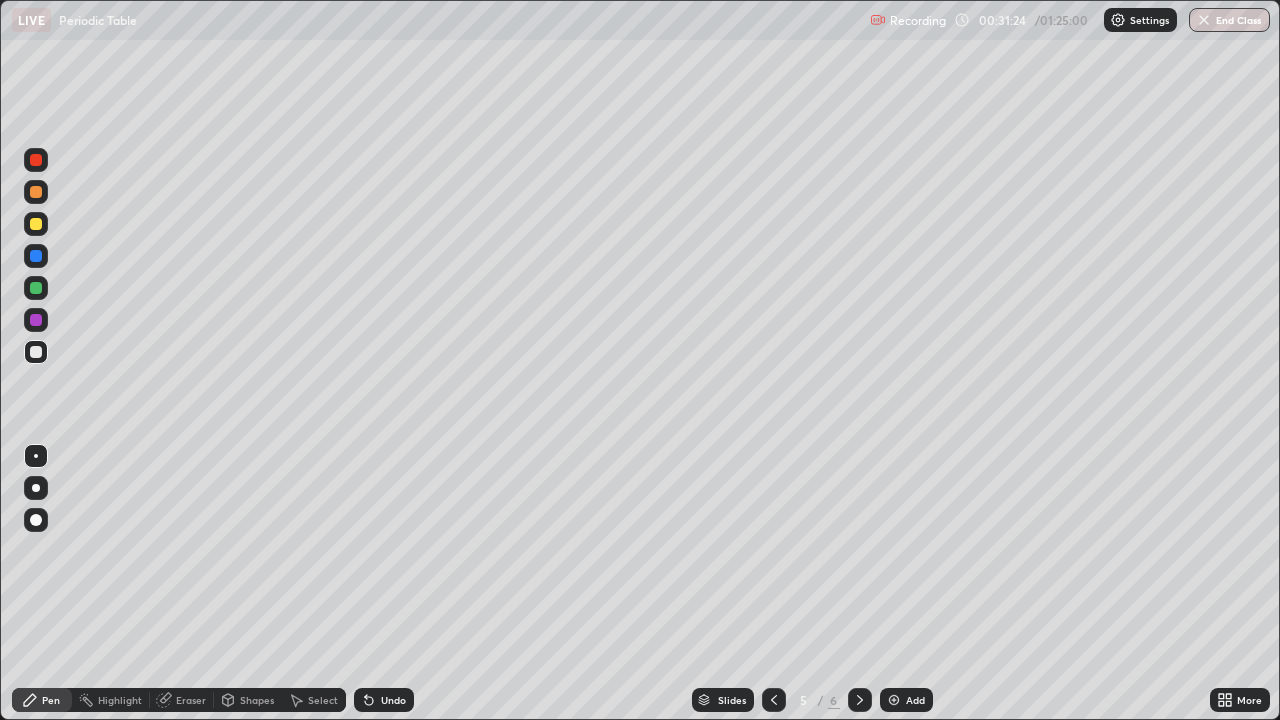 click 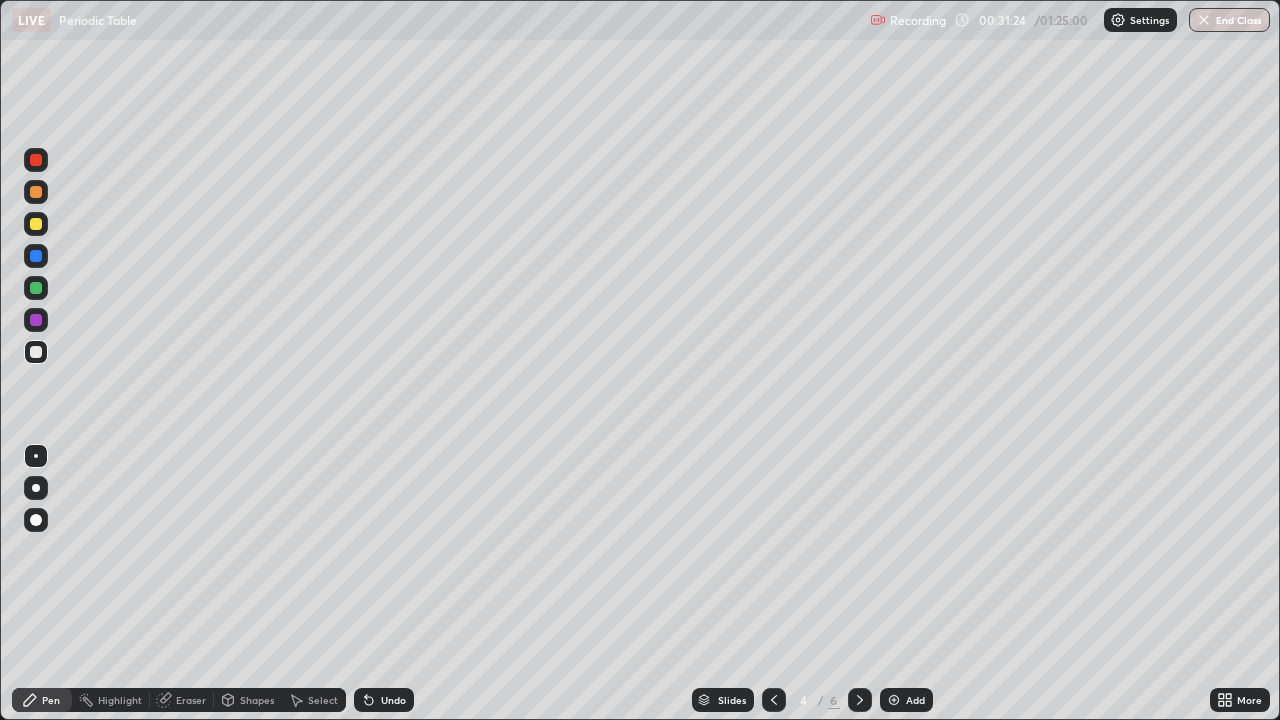 click 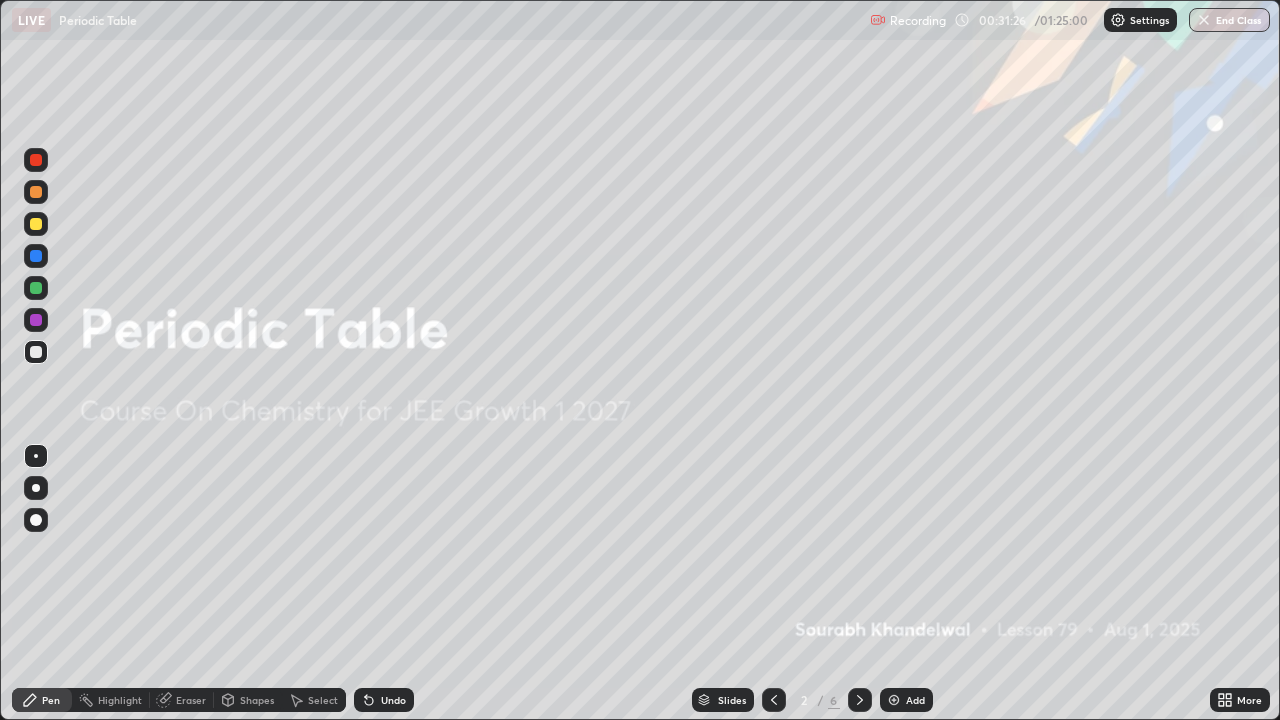 click 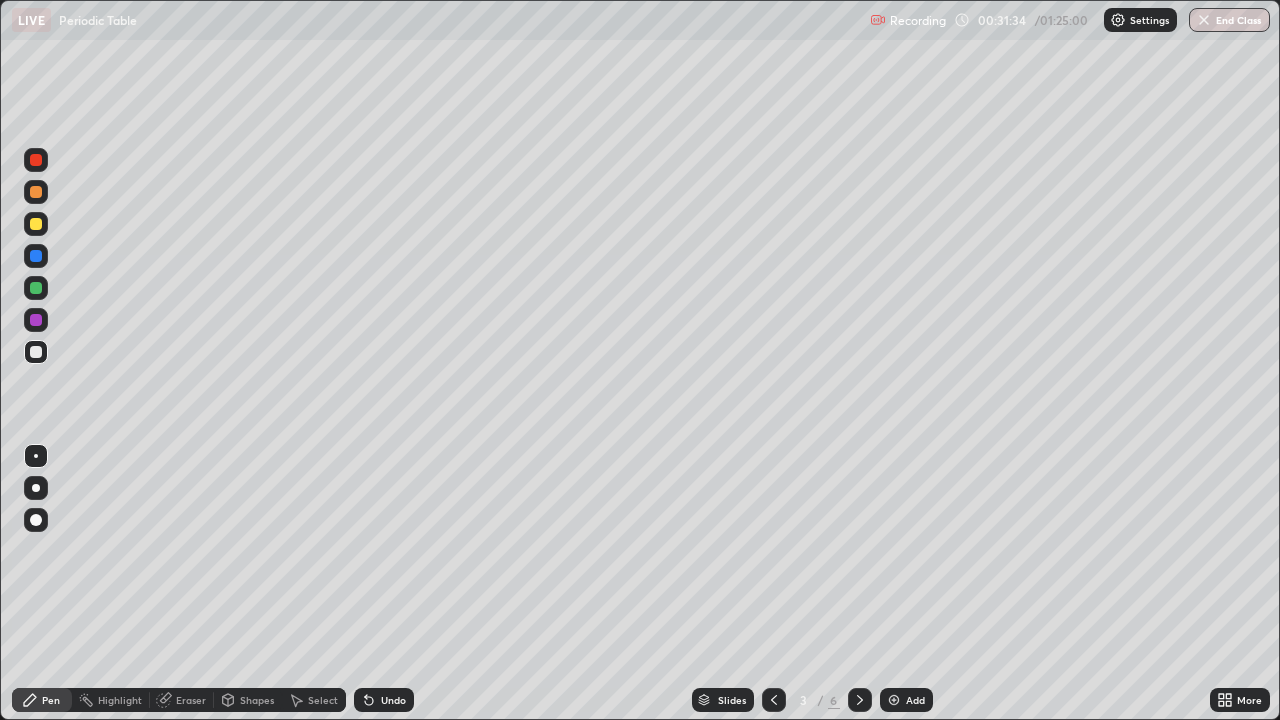 click 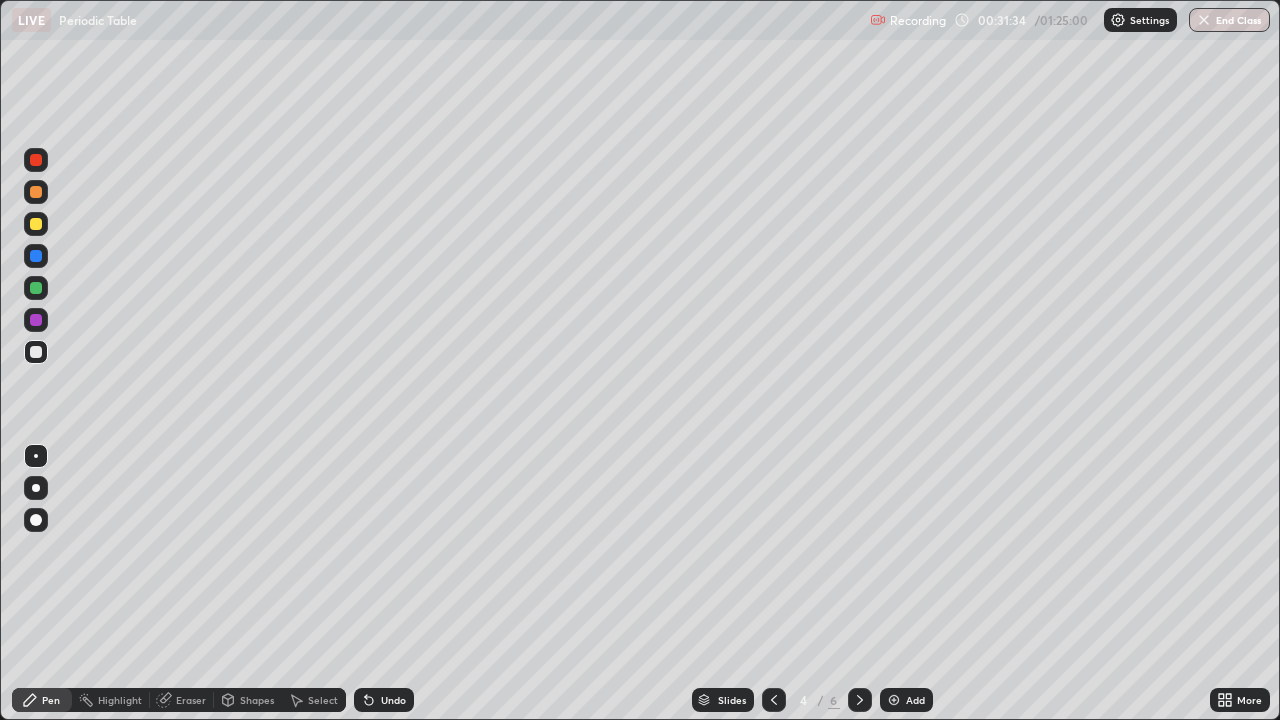 click at bounding box center (860, 700) 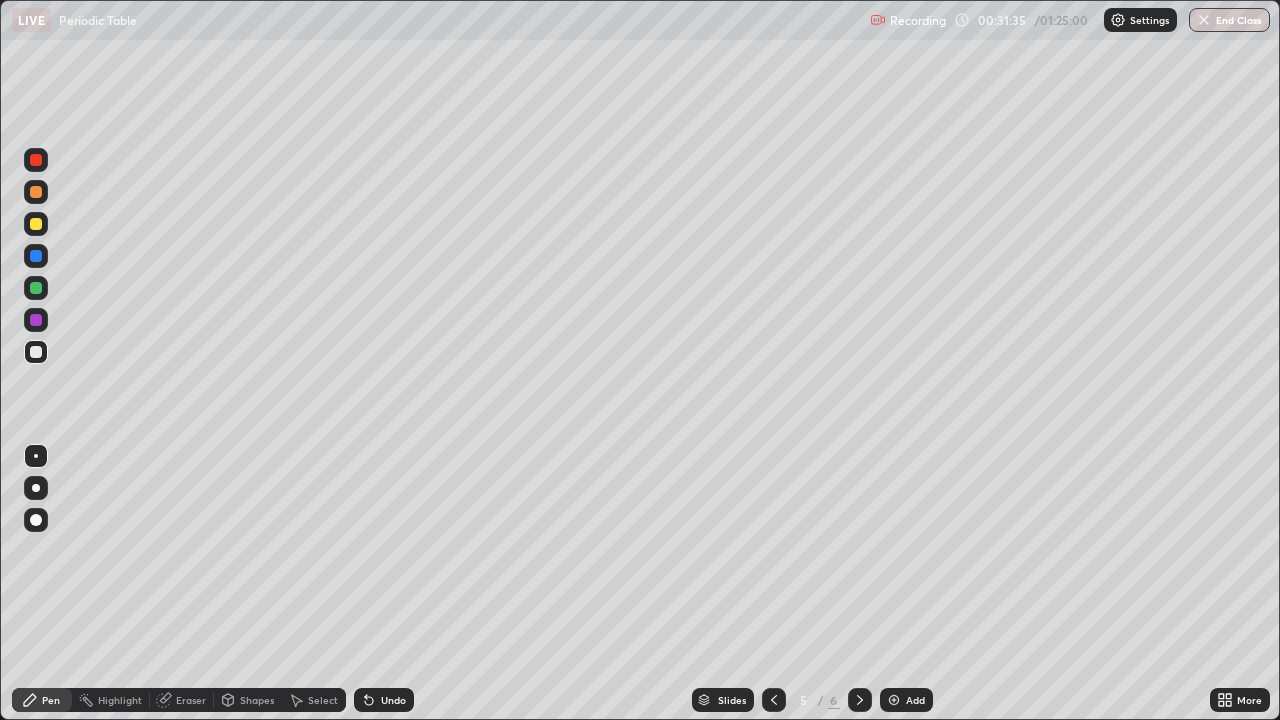 click at bounding box center (860, 700) 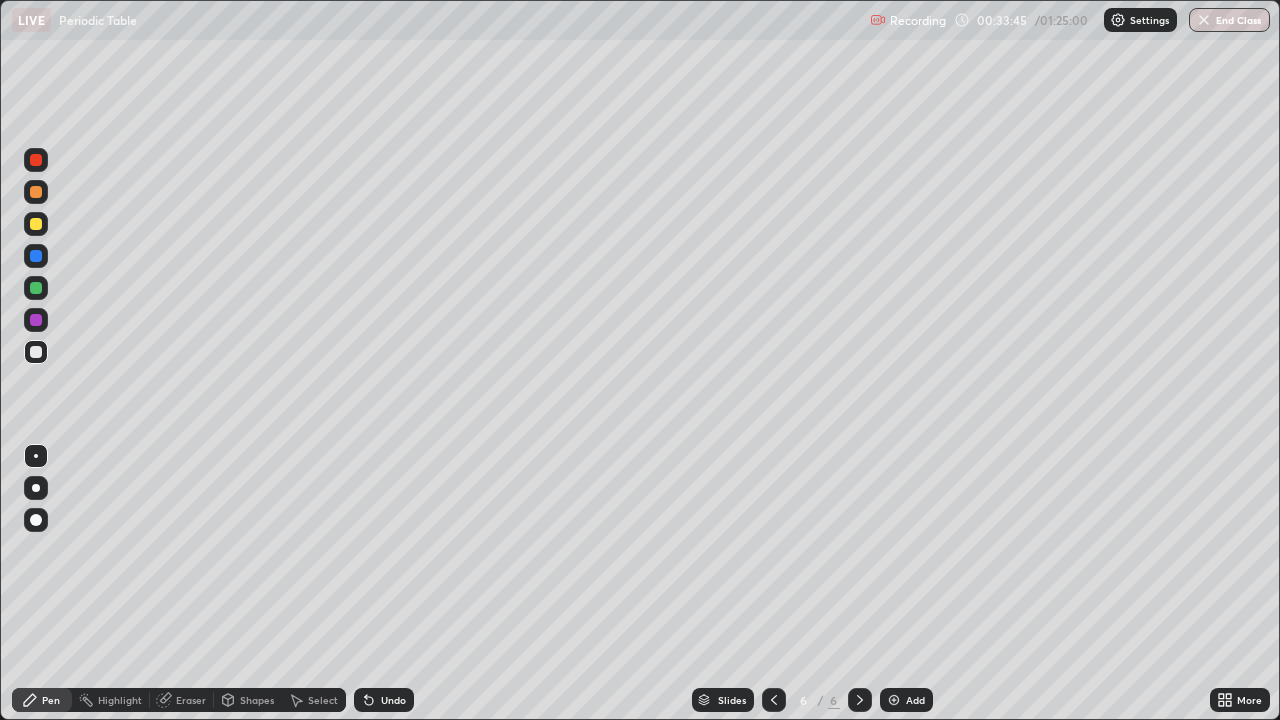 click on "Add" at bounding box center (915, 700) 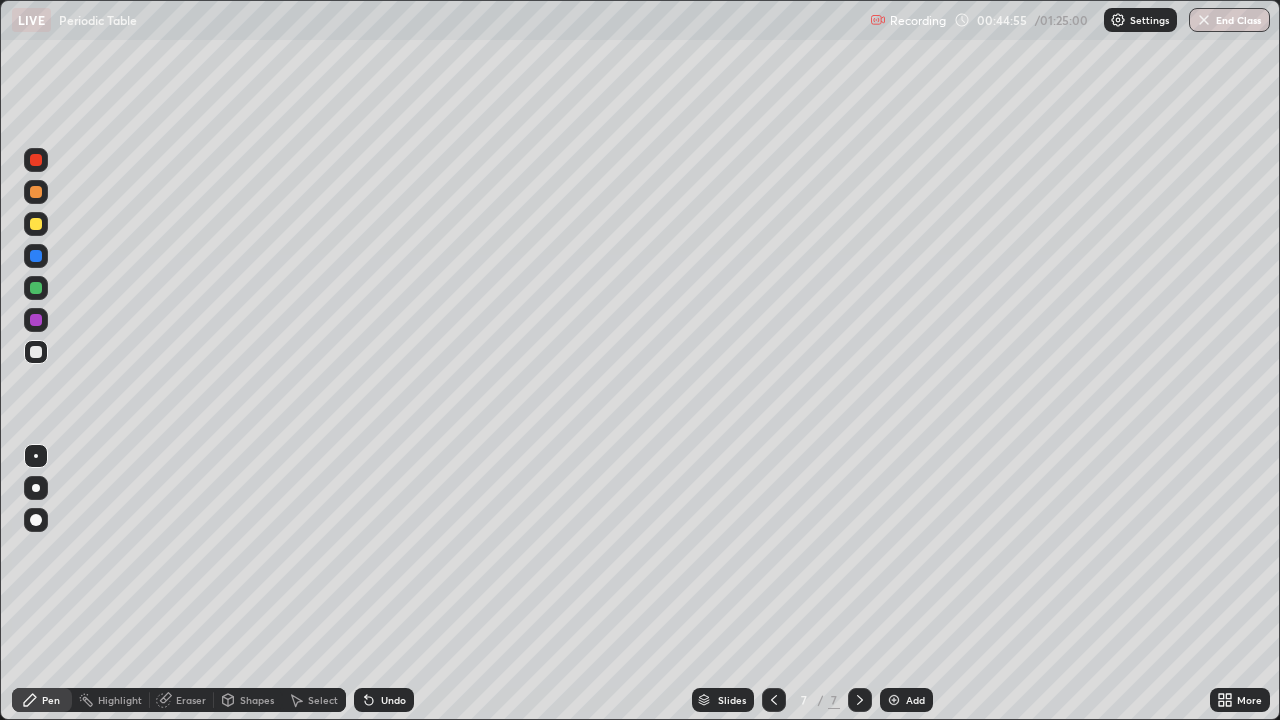 click on "Add" at bounding box center [906, 700] 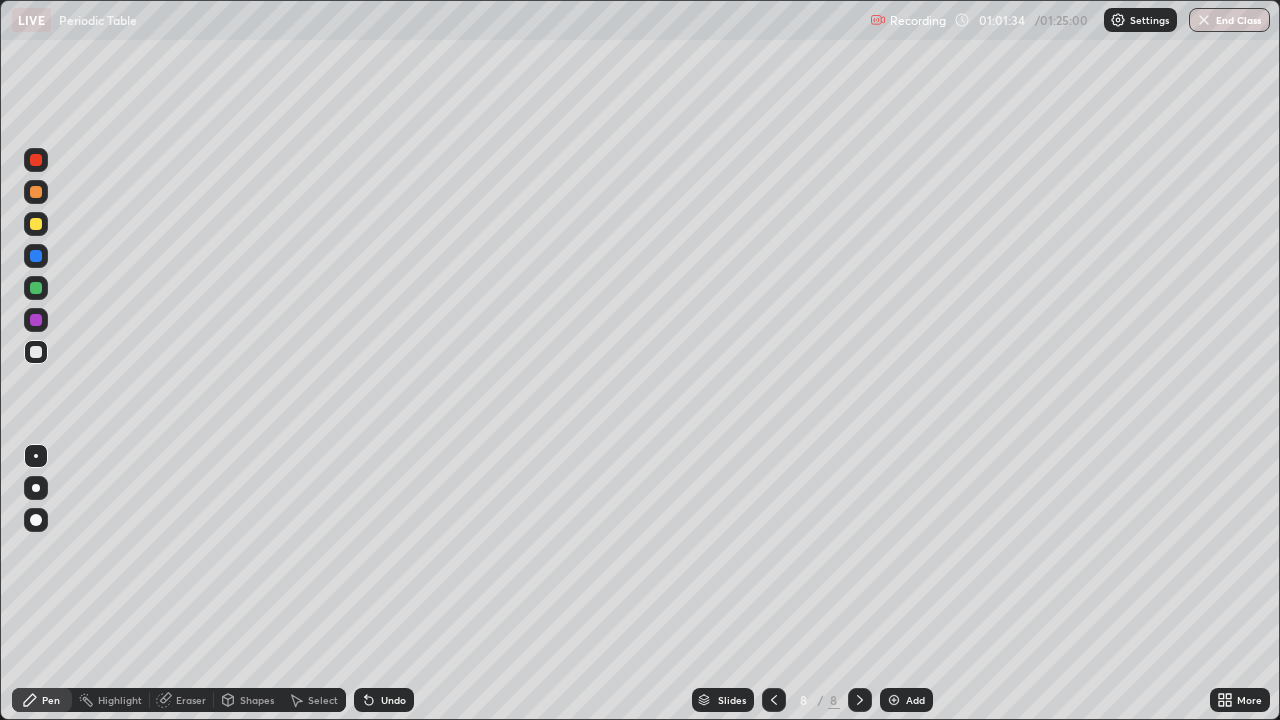 click at bounding box center (894, 700) 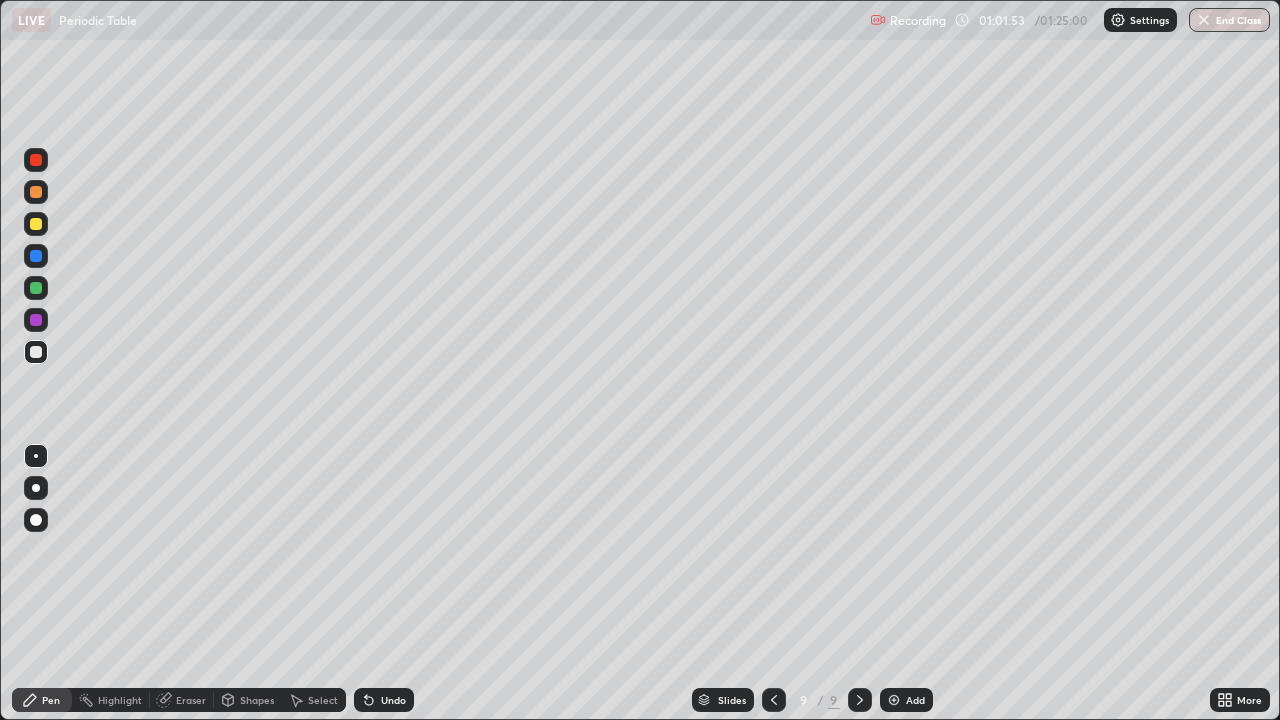 click on "Undo" at bounding box center [384, 700] 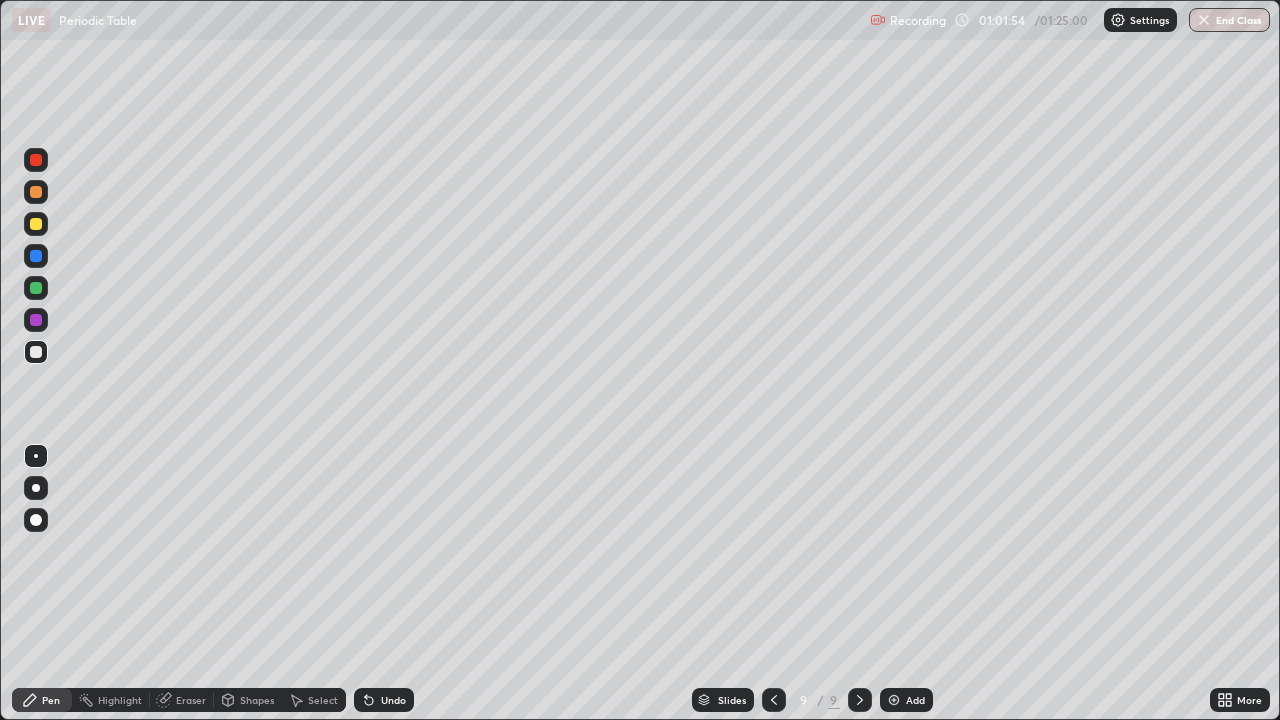 click on "Undo" at bounding box center (393, 700) 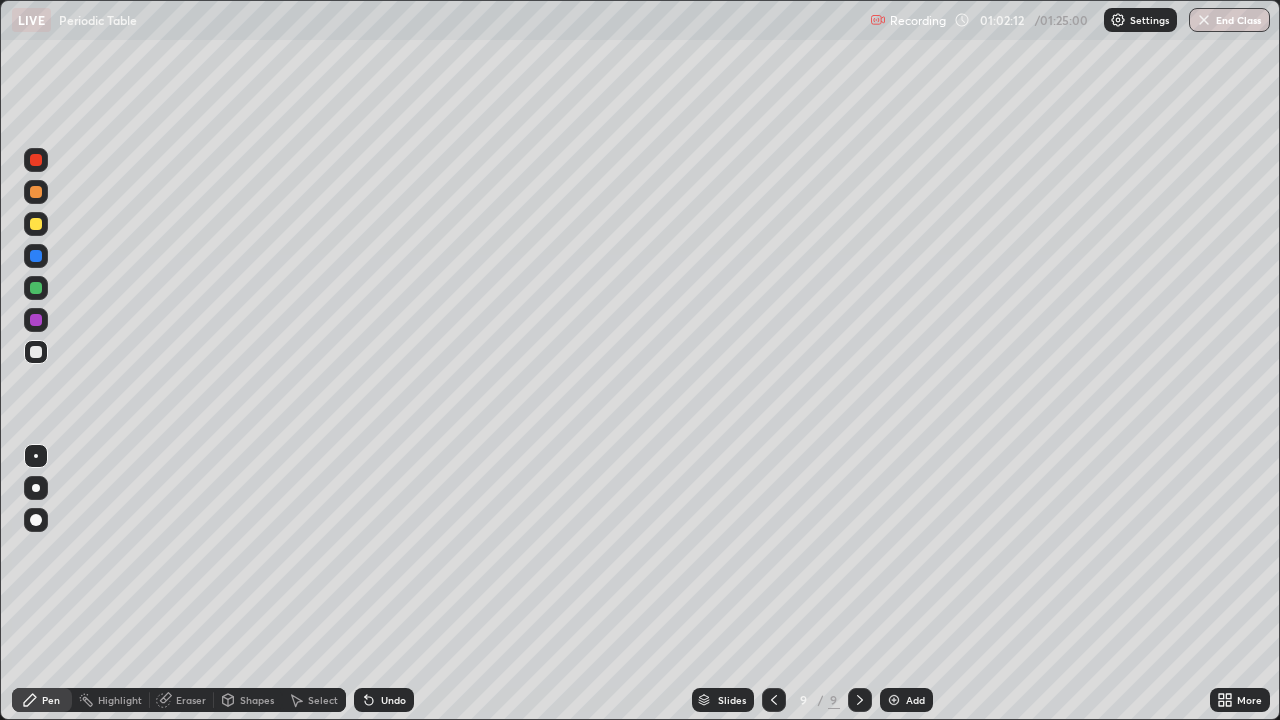 click on "Undo" at bounding box center (393, 700) 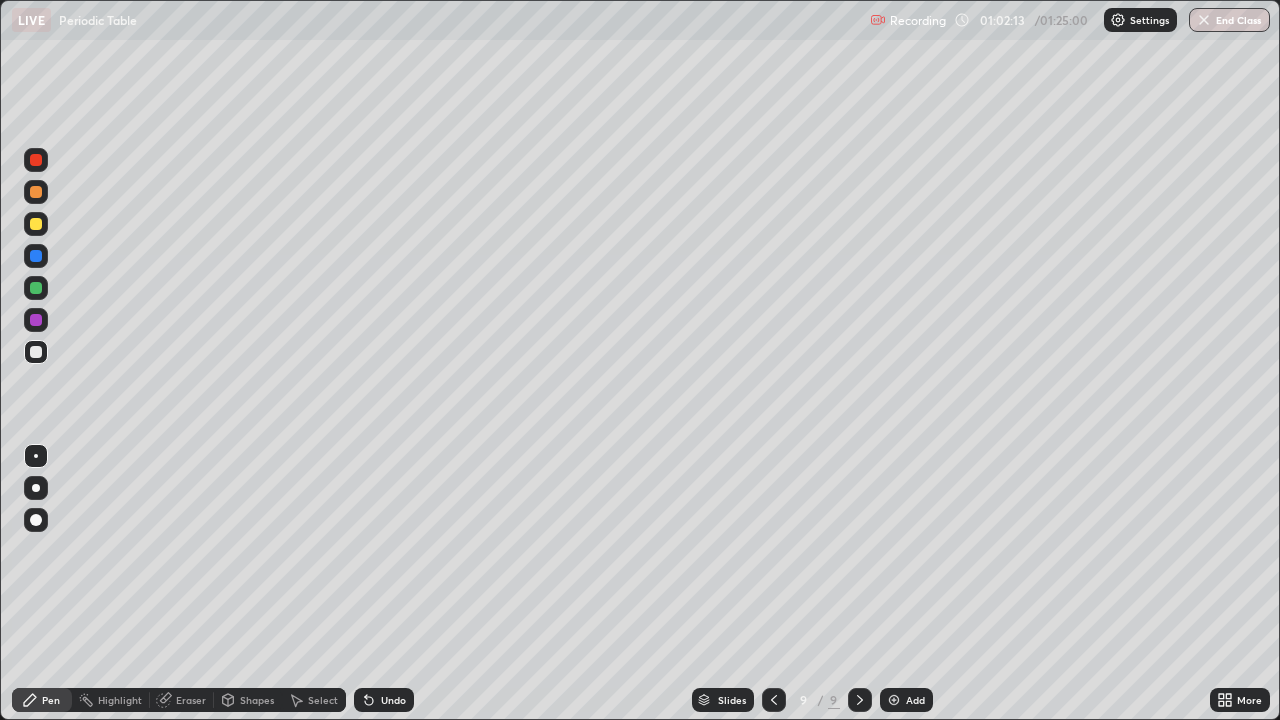 click on "Undo" at bounding box center [393, 700] 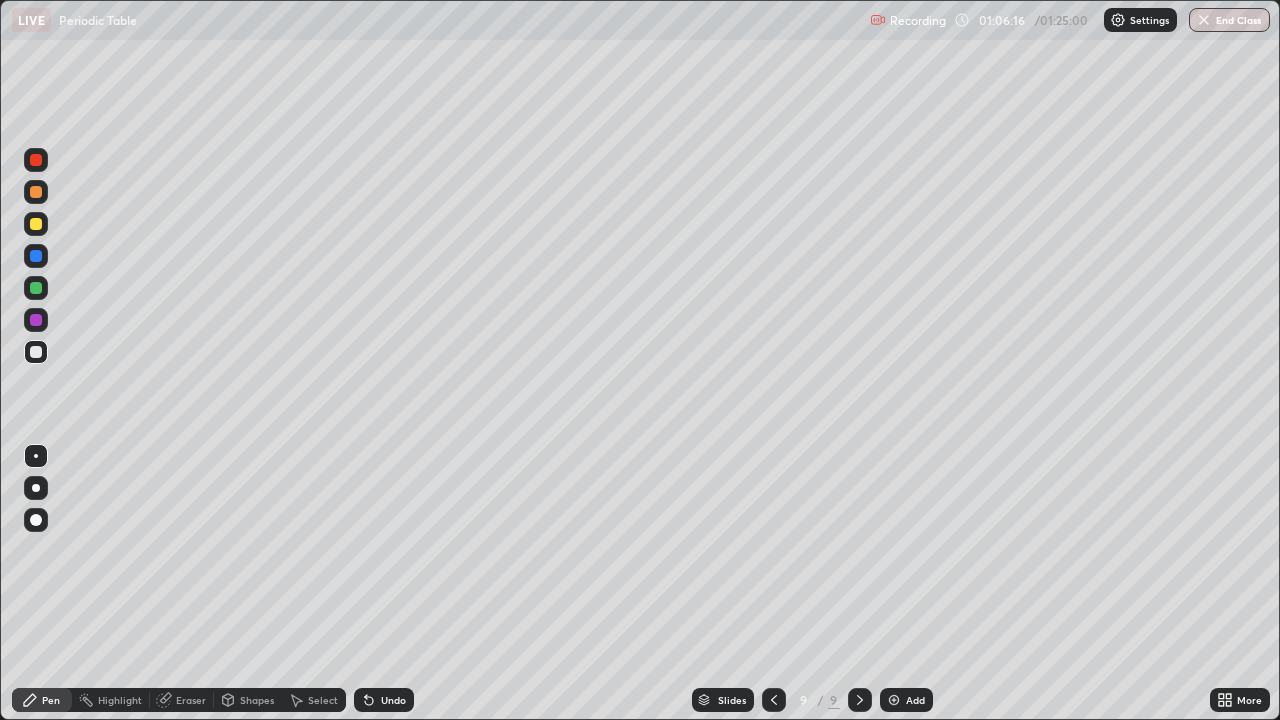 click on "Add" at bounding box center [906, 700] 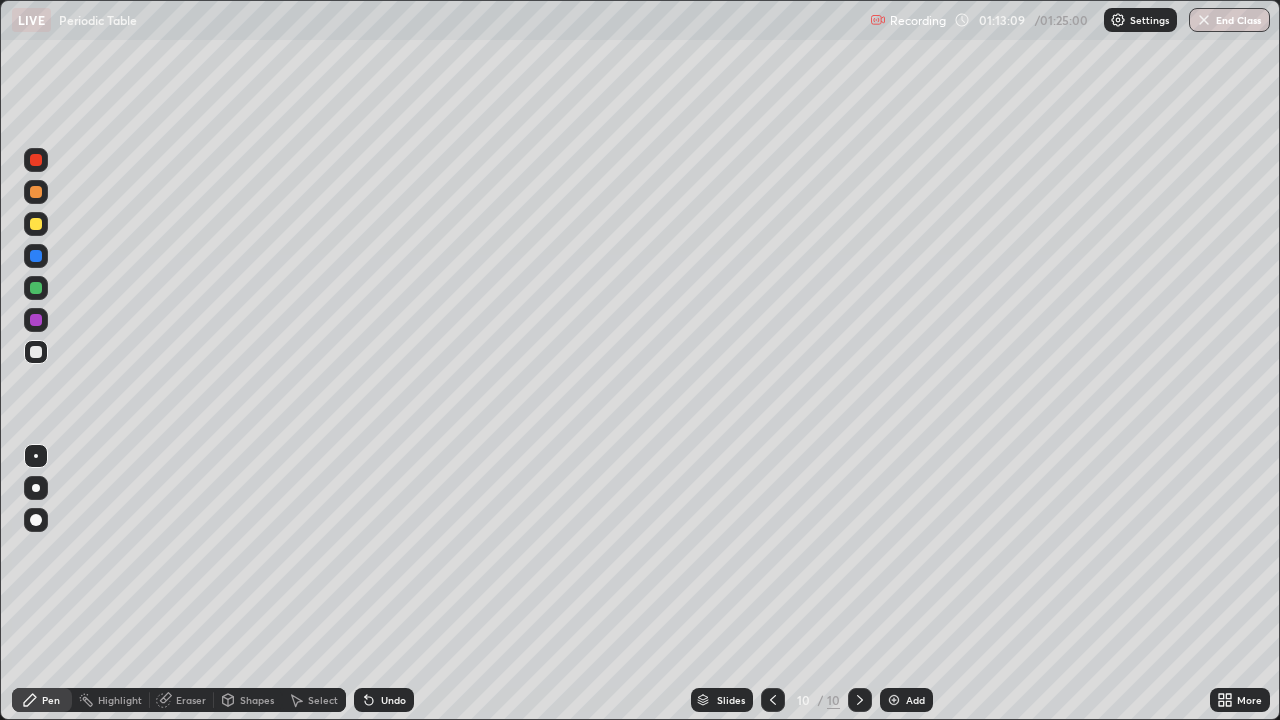 click on "Add" at bounding box center [915, 700] 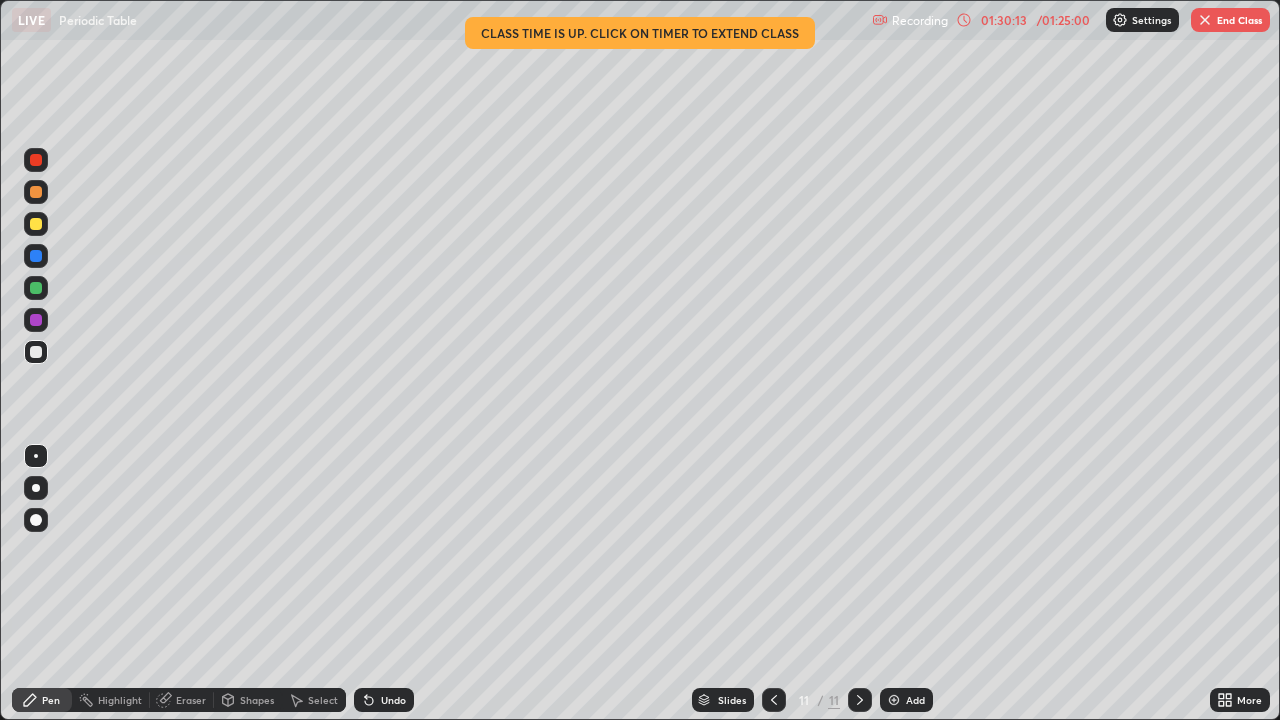 click on "Recording" at bounding box center [910, 20] 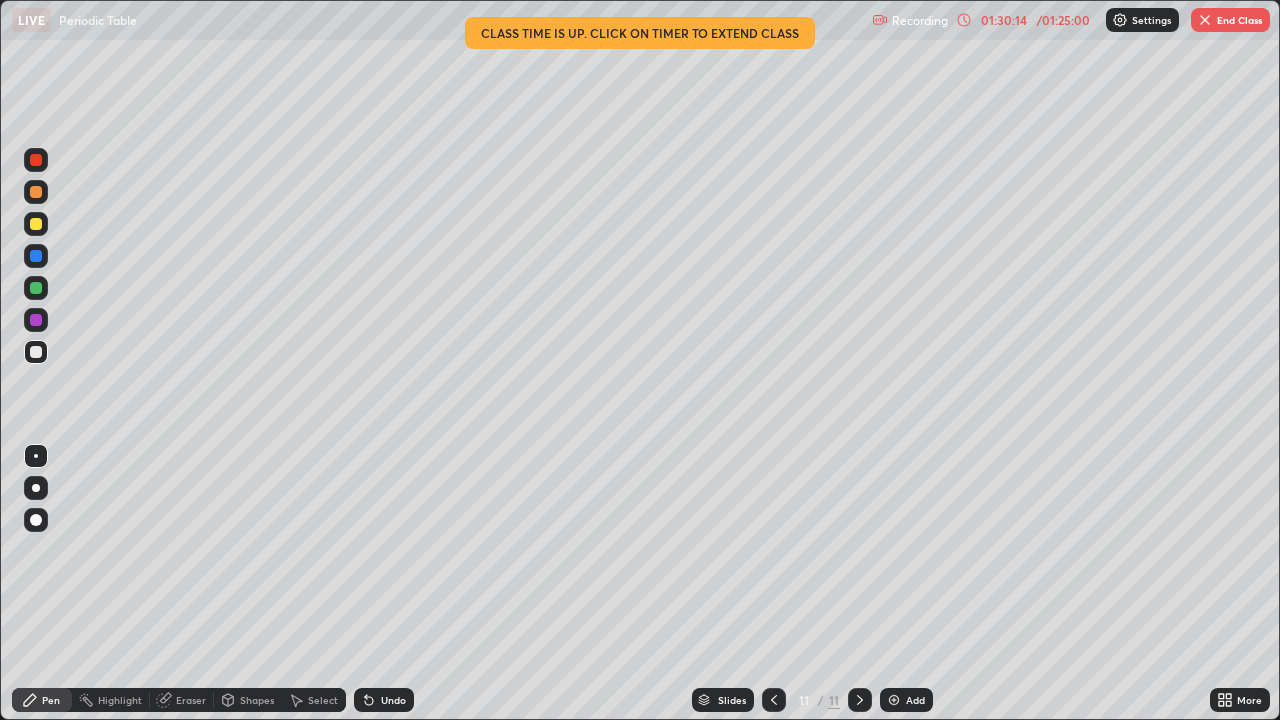 click on "Settings" at bounding box center [1142, 20] 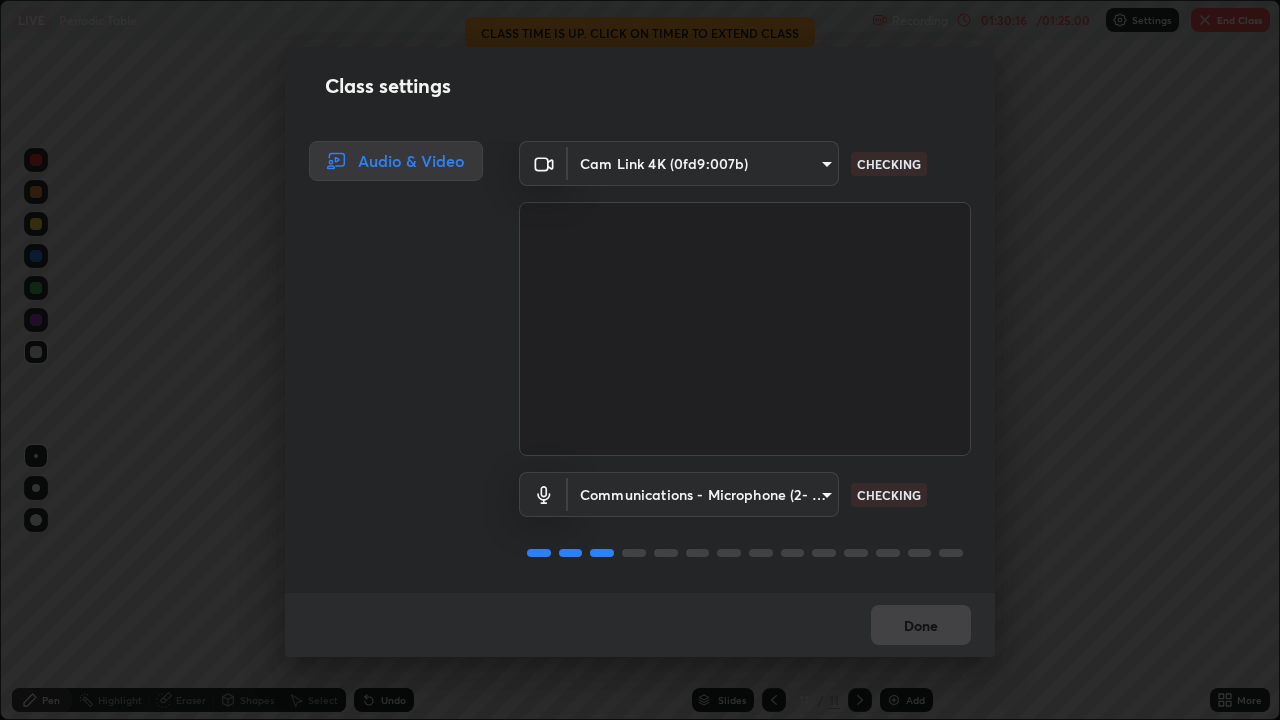 click on "Class settings Audio & Video Cam Link 4K (0fd9:007b) 6a58b21e3886260455e3a8f5b68a010b8d66c957dea9152d99a69134fe1af4a5 CHECKING Communications - Microphone (2- USB PnP Sound Device) communications CHECKING Done" at bounding box center [640, 360] 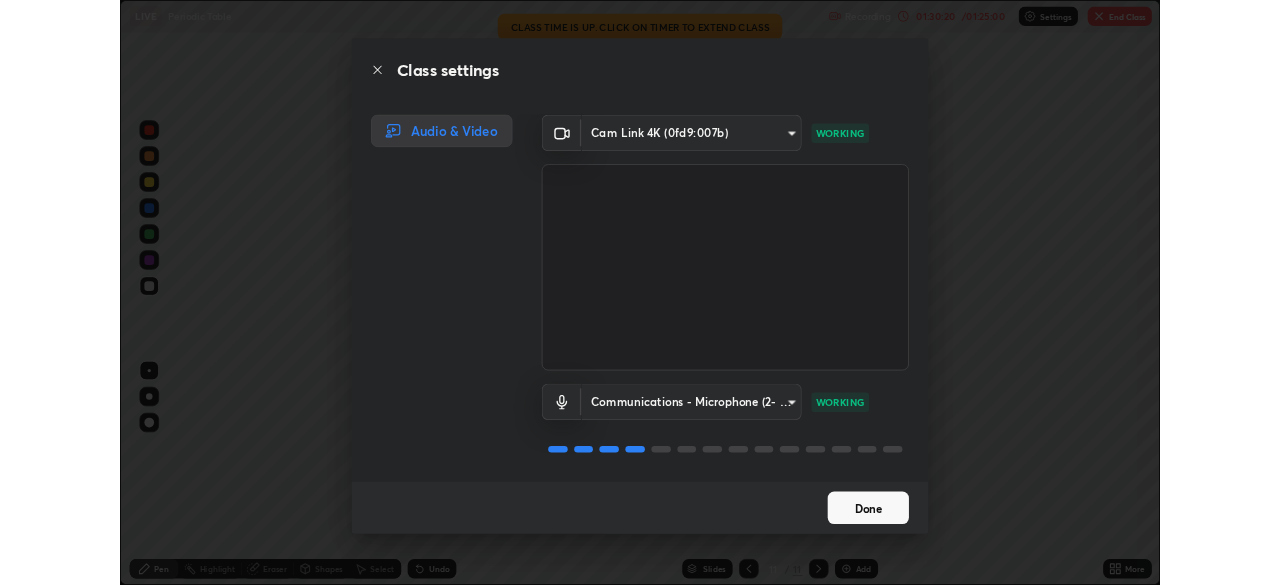 scroll, scrollTop: 2, scrollLeft: 0, axis: vertical 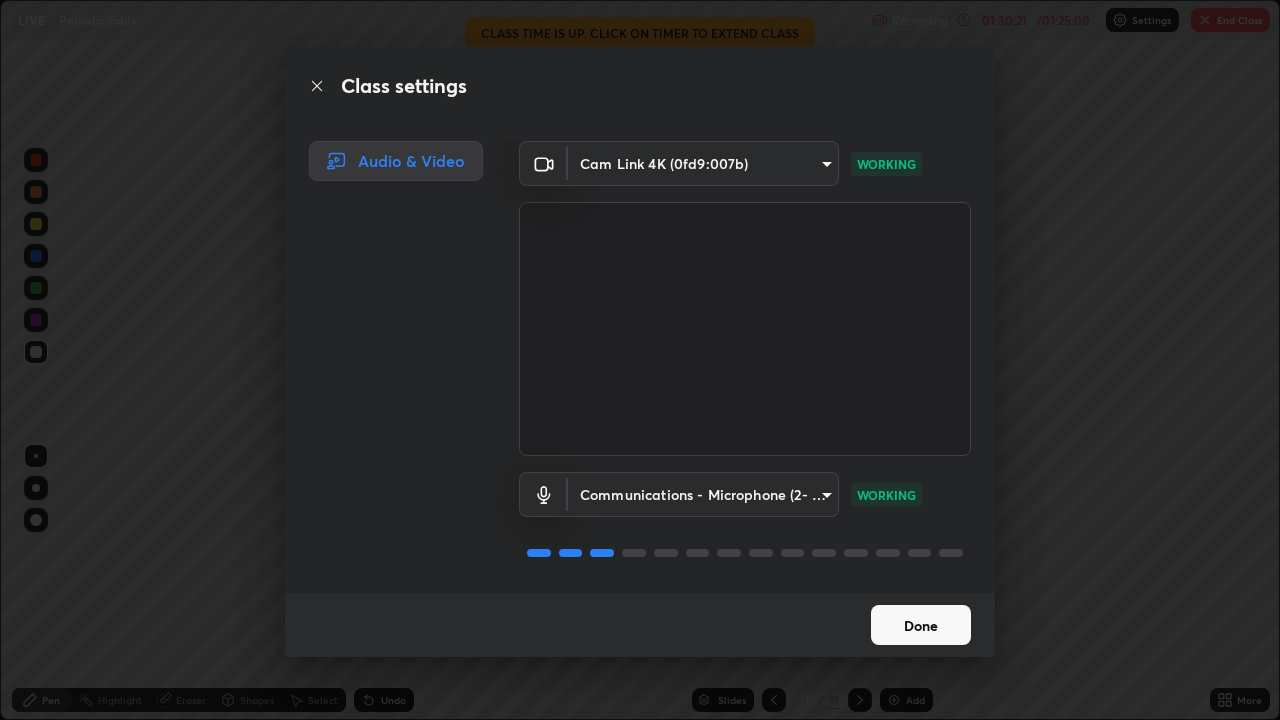 click on "Done" at bounding box center (921, 625) 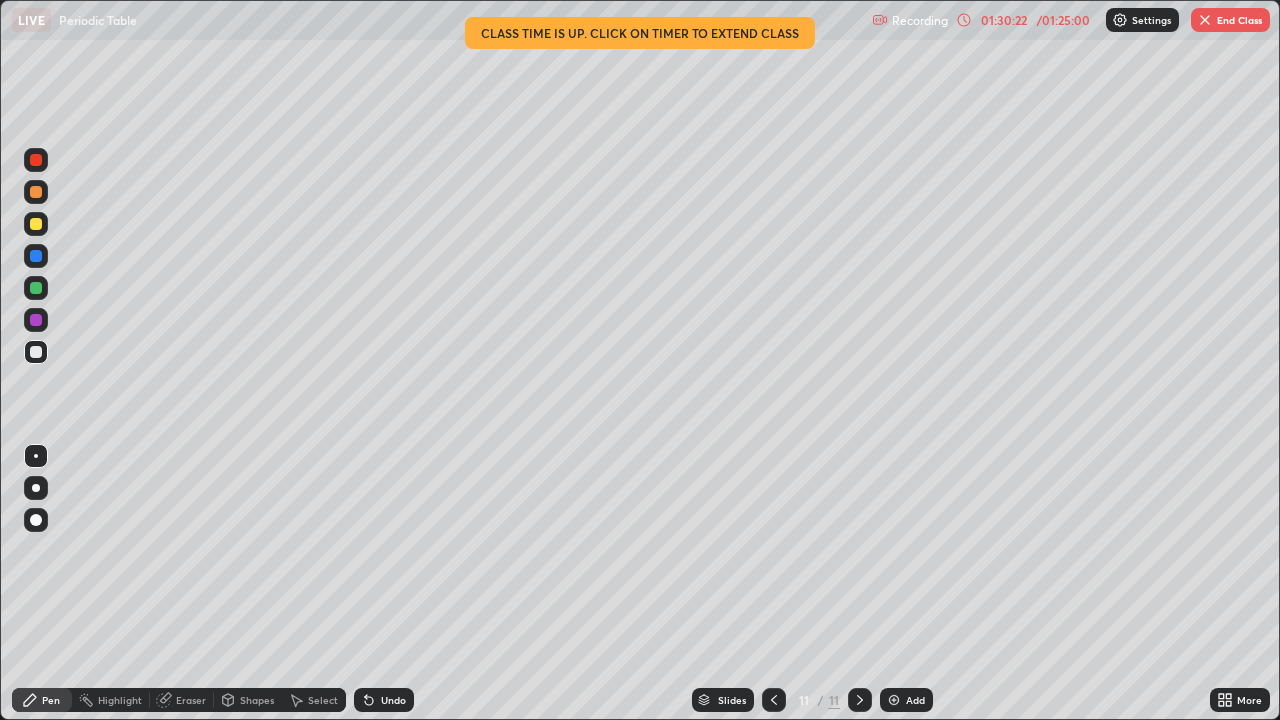click on "Recording" at bounding box center (920, 20) 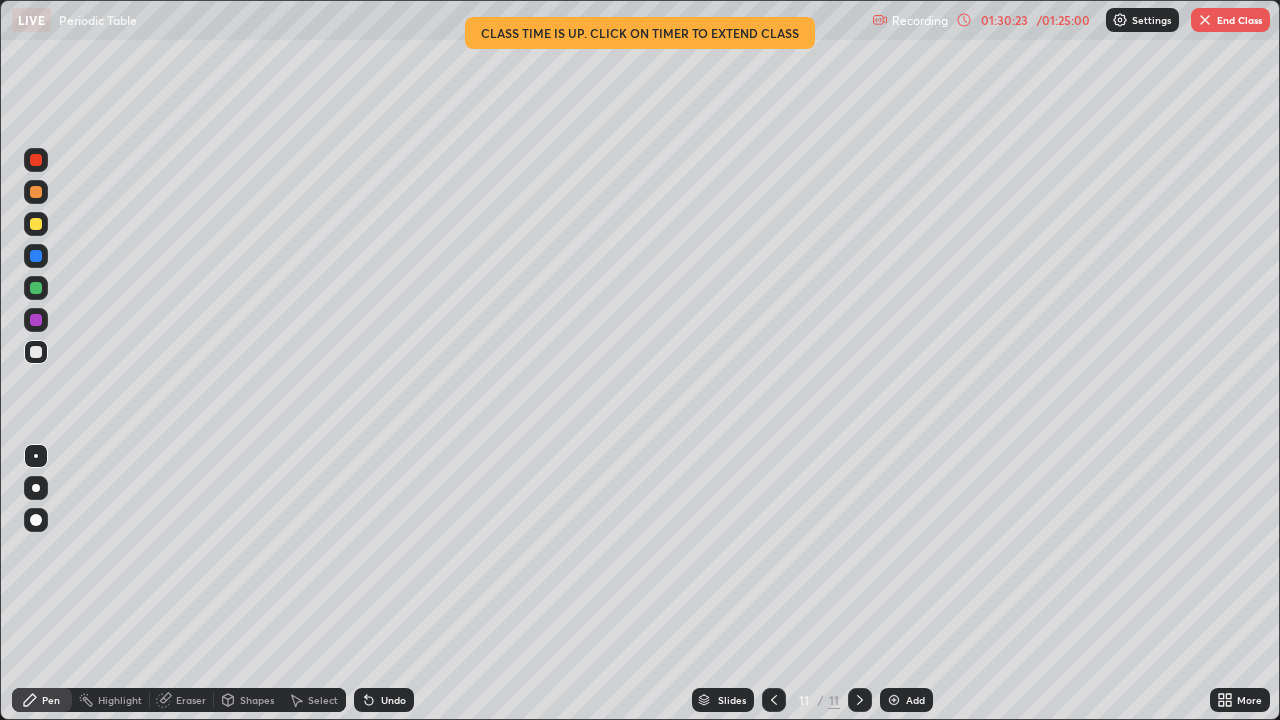 click on "01:30:23" at bounding box center (1004, 20) 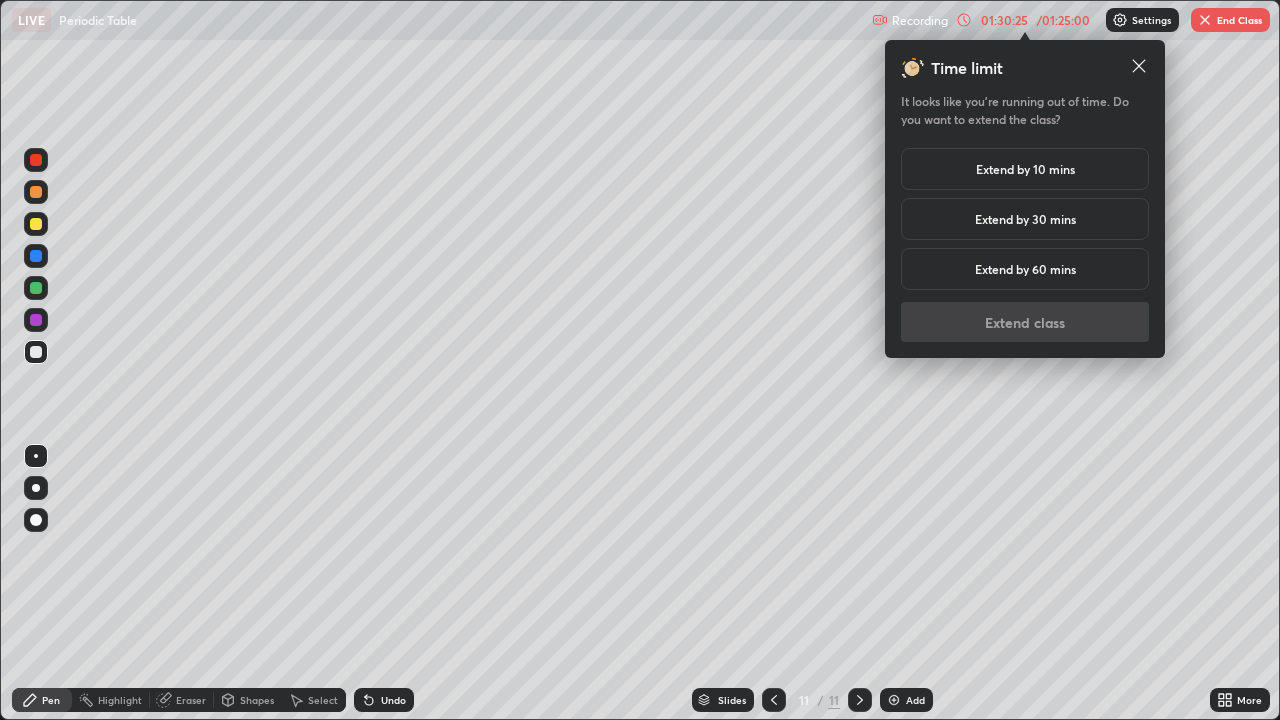 click on "Extend by 10 mins" at bounding box center (1025, 169) 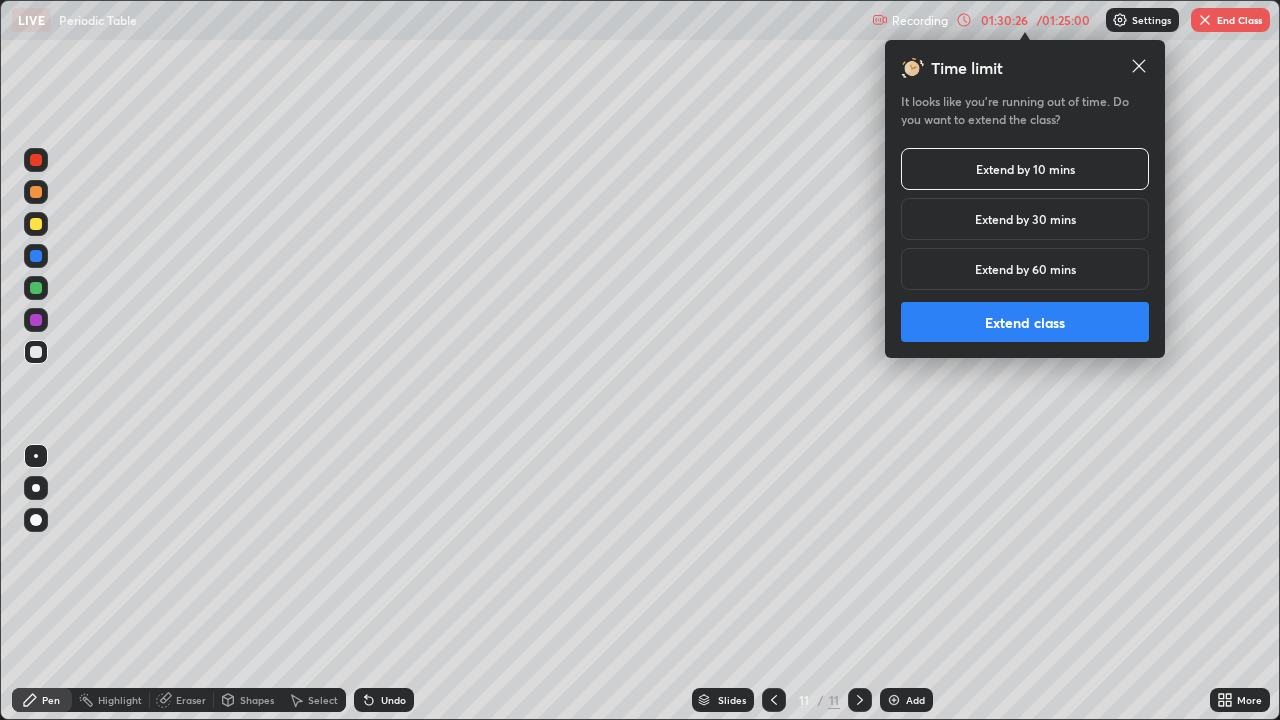 click on "Extend class" at bounding box center [1025, 322] 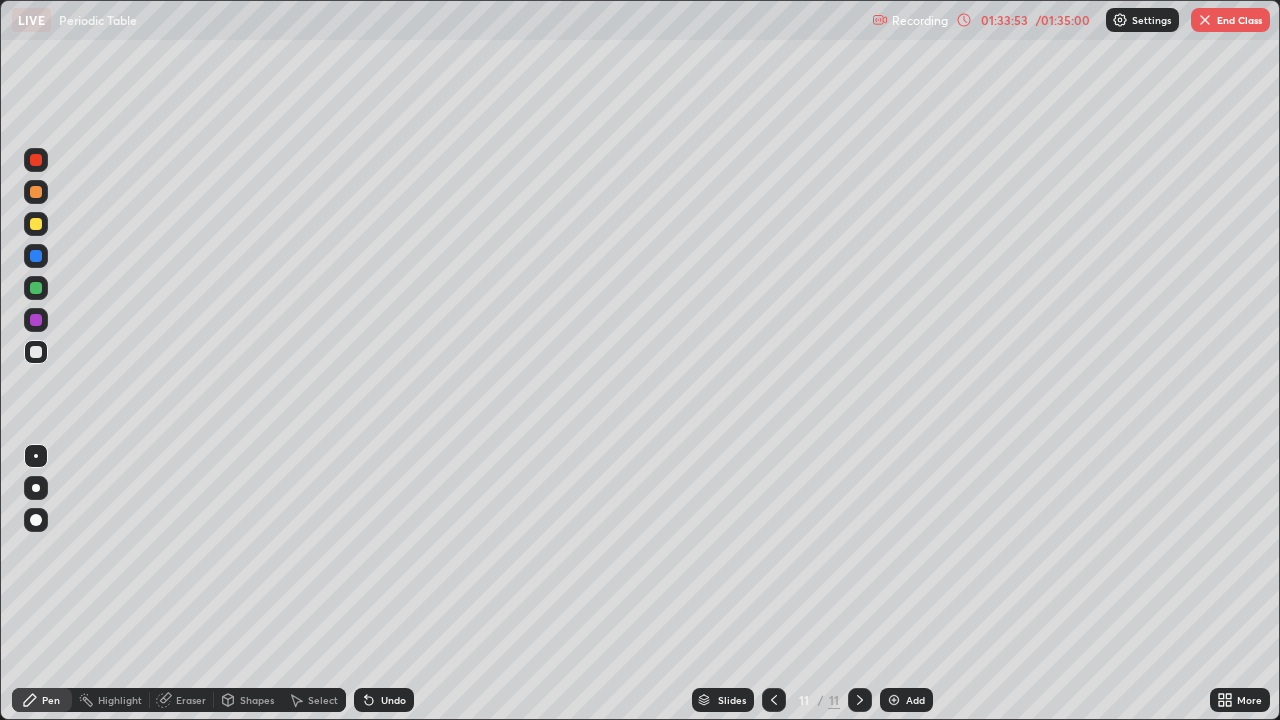 click on "Add" at bounding box center (915, 700) 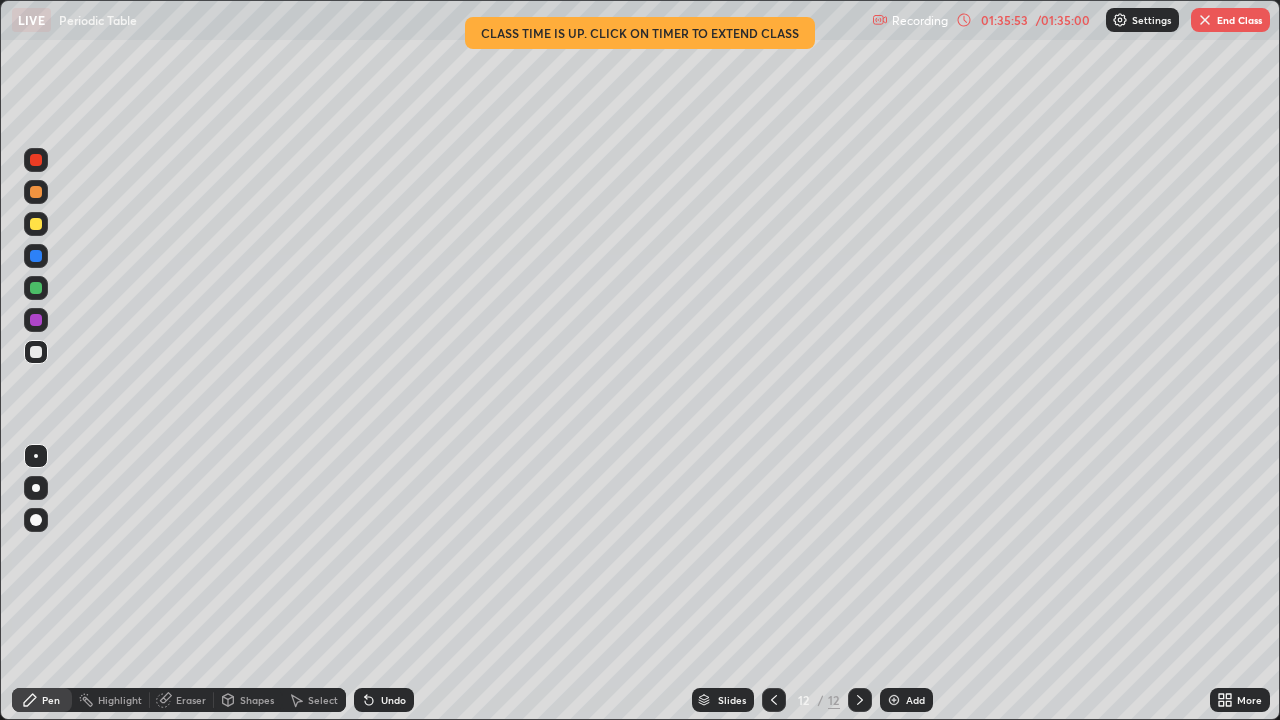click on "Eraser" at bounding box center (191, 700) 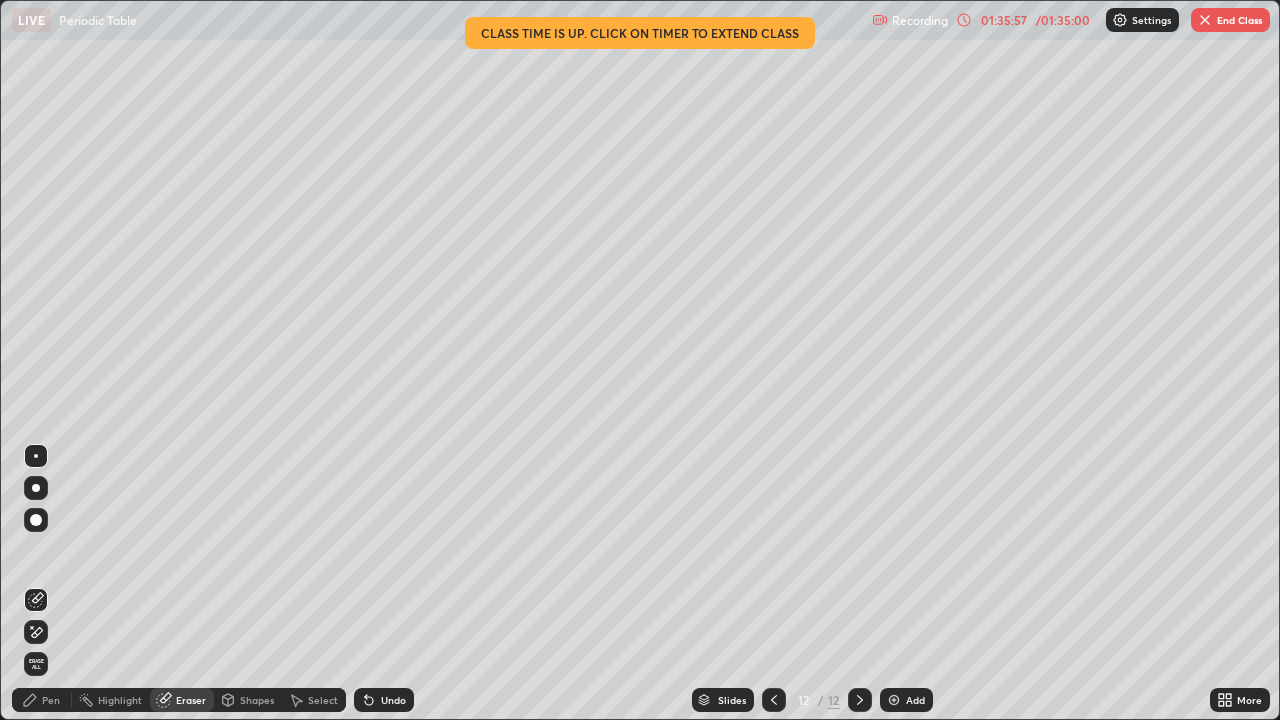 click on "Pen" at bounding box center (51, 700) 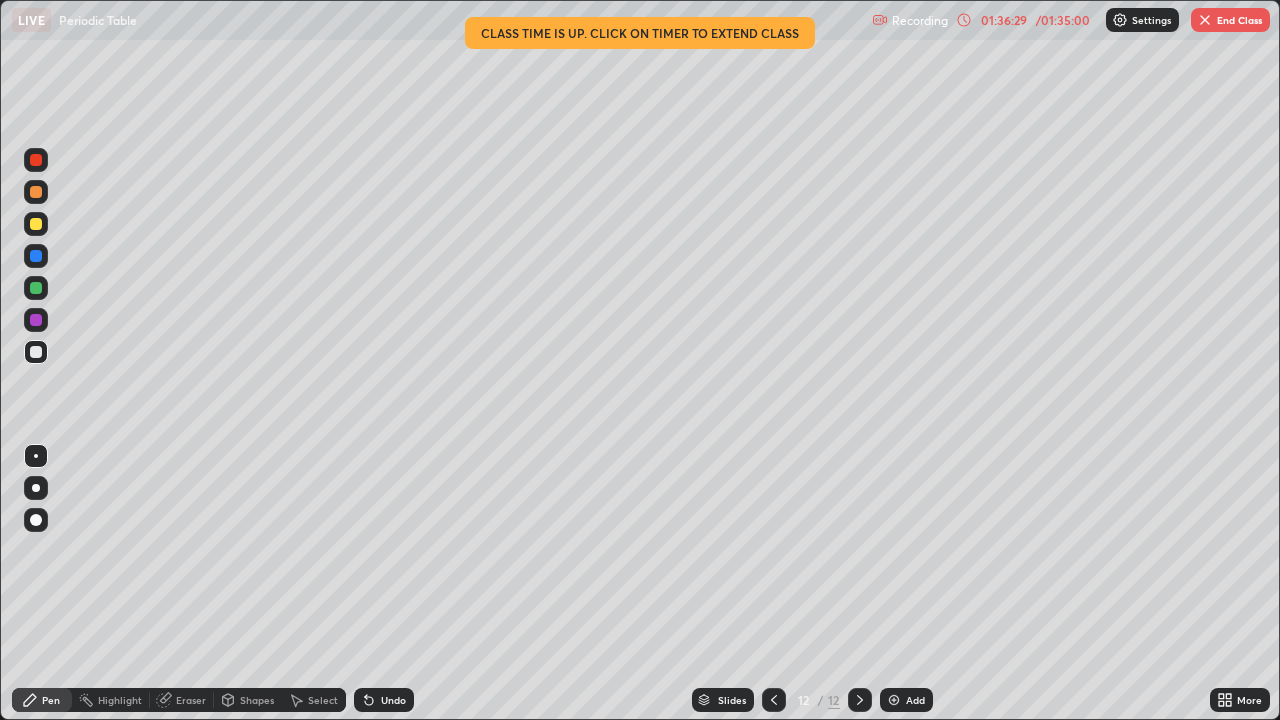 click on "Eraser" at bounding box center [191, 700] 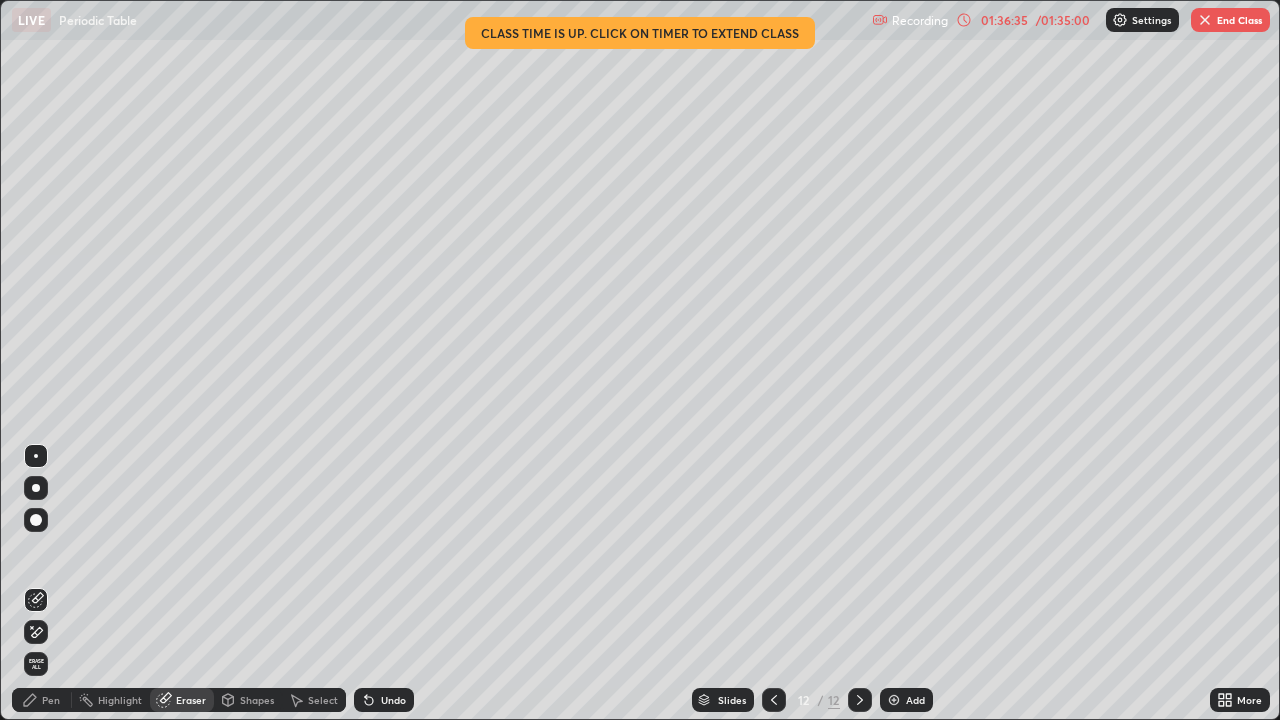 click on "Pen" at bounding box center [51, 700] 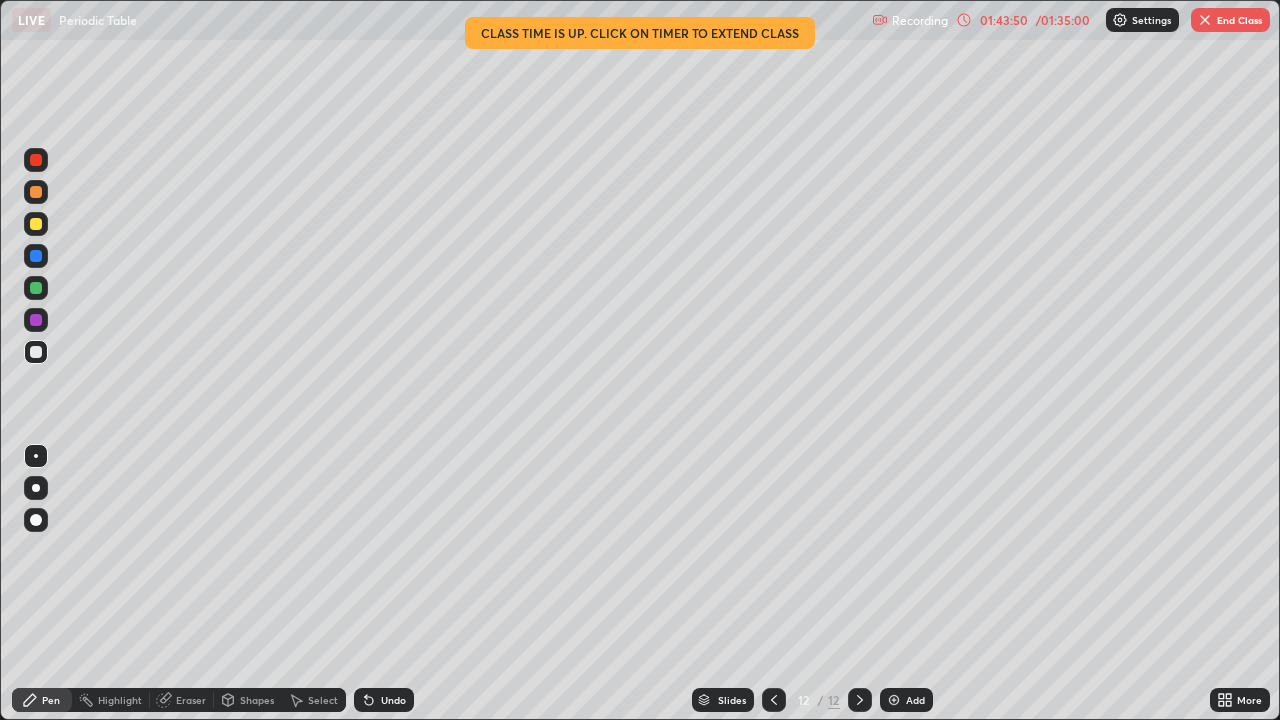 click 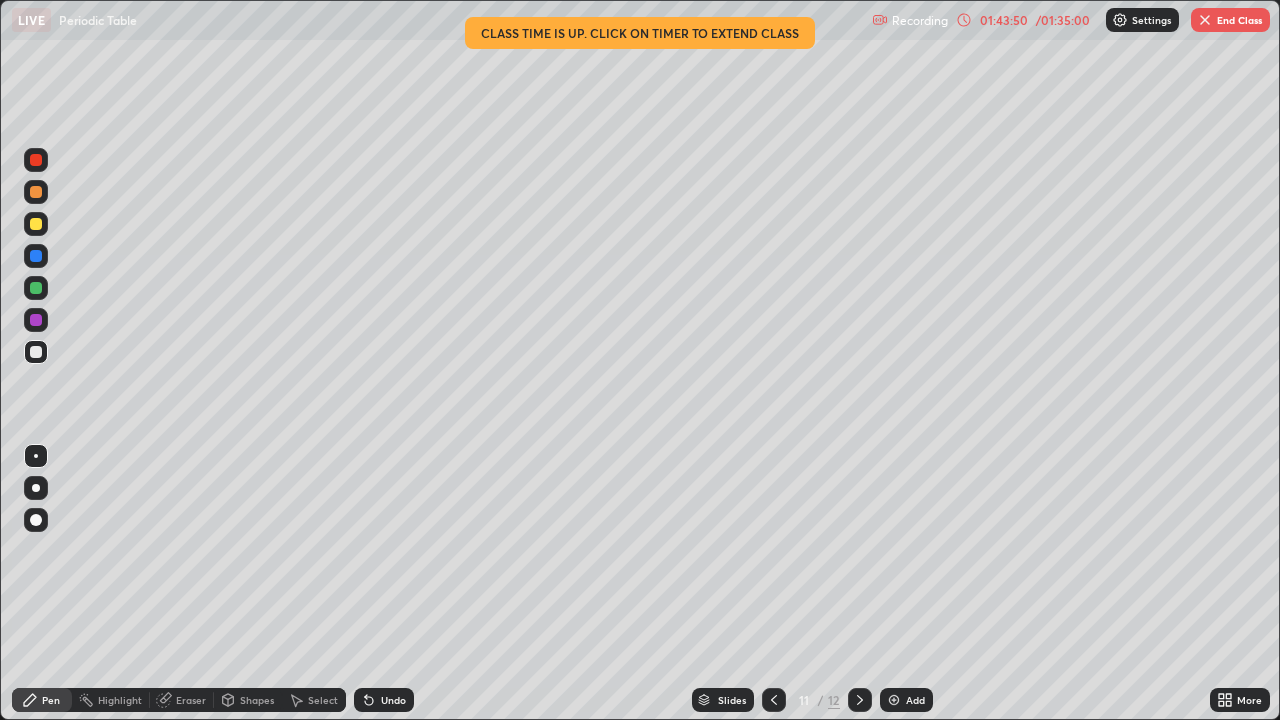 click at bounding box center (774, 700) 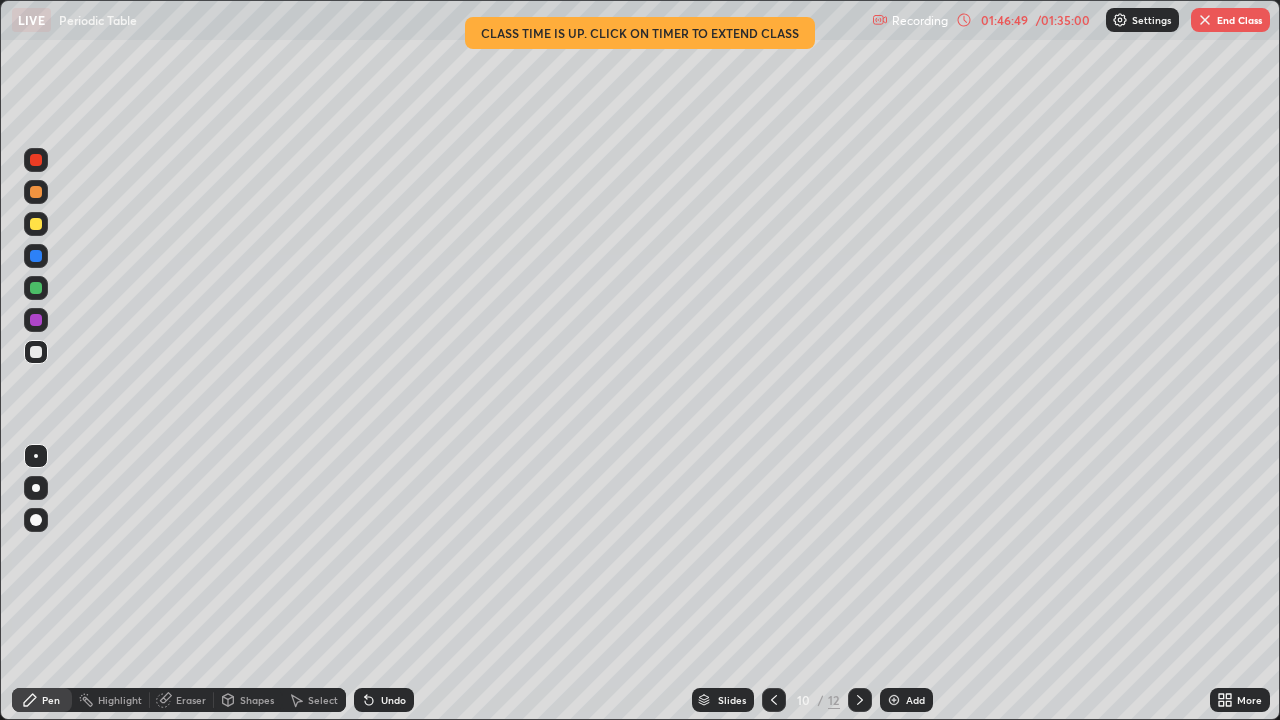 click on "End Class" at bounding box center [1230, 20] 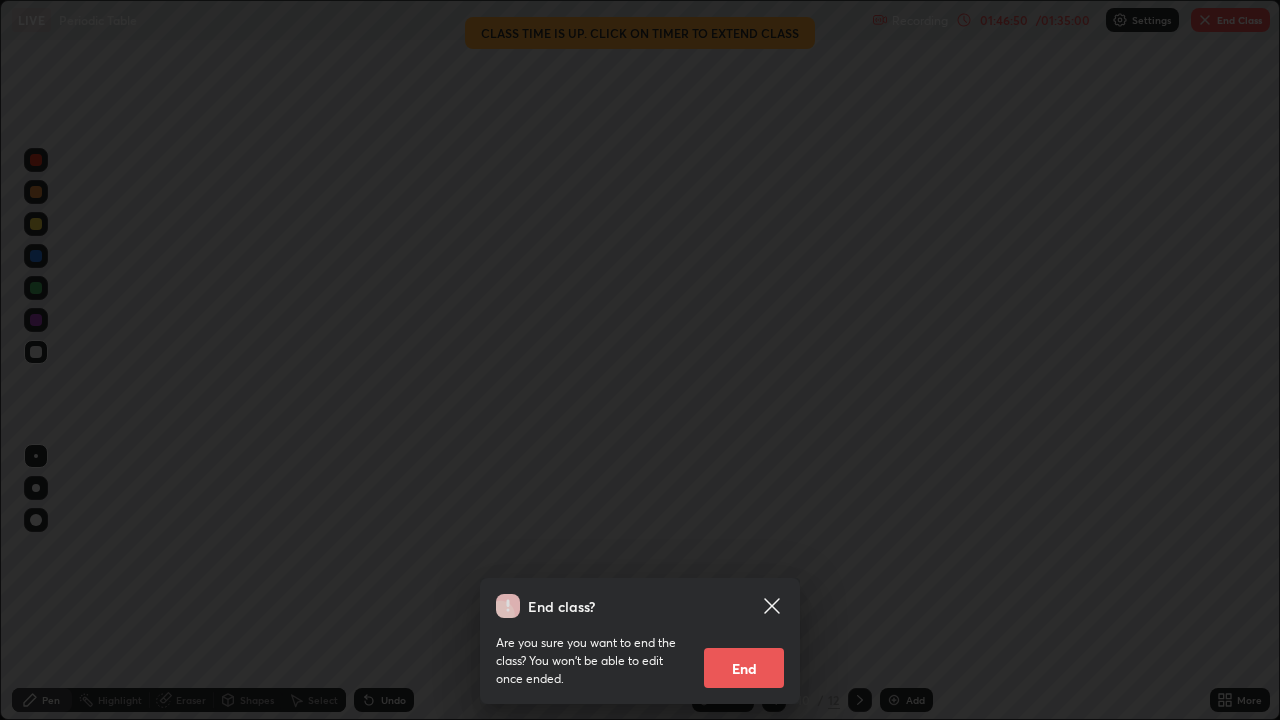 click on "End" at bounding box center (744, 668) 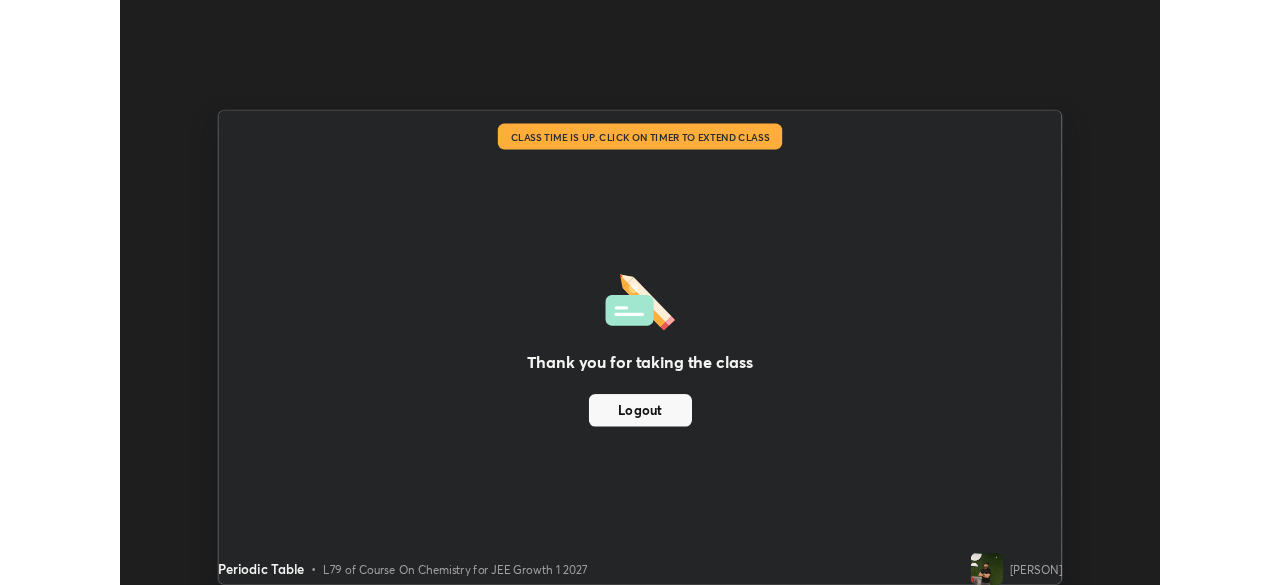 scroll, scrollTop: 585, scrollLeft: 1280, axis: both 